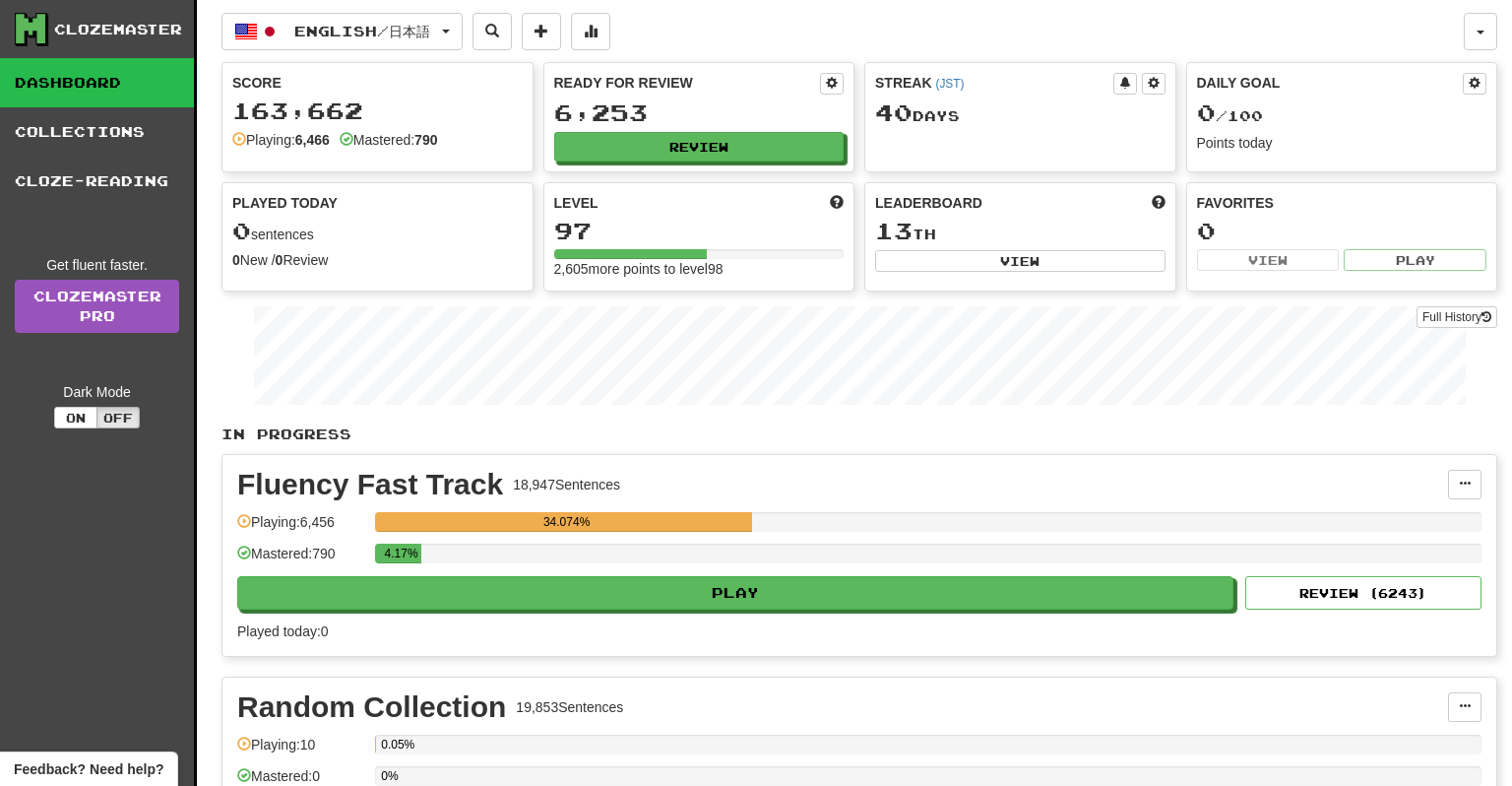scroll, scrollTop: 0, scrollLeft: 0, axis: both 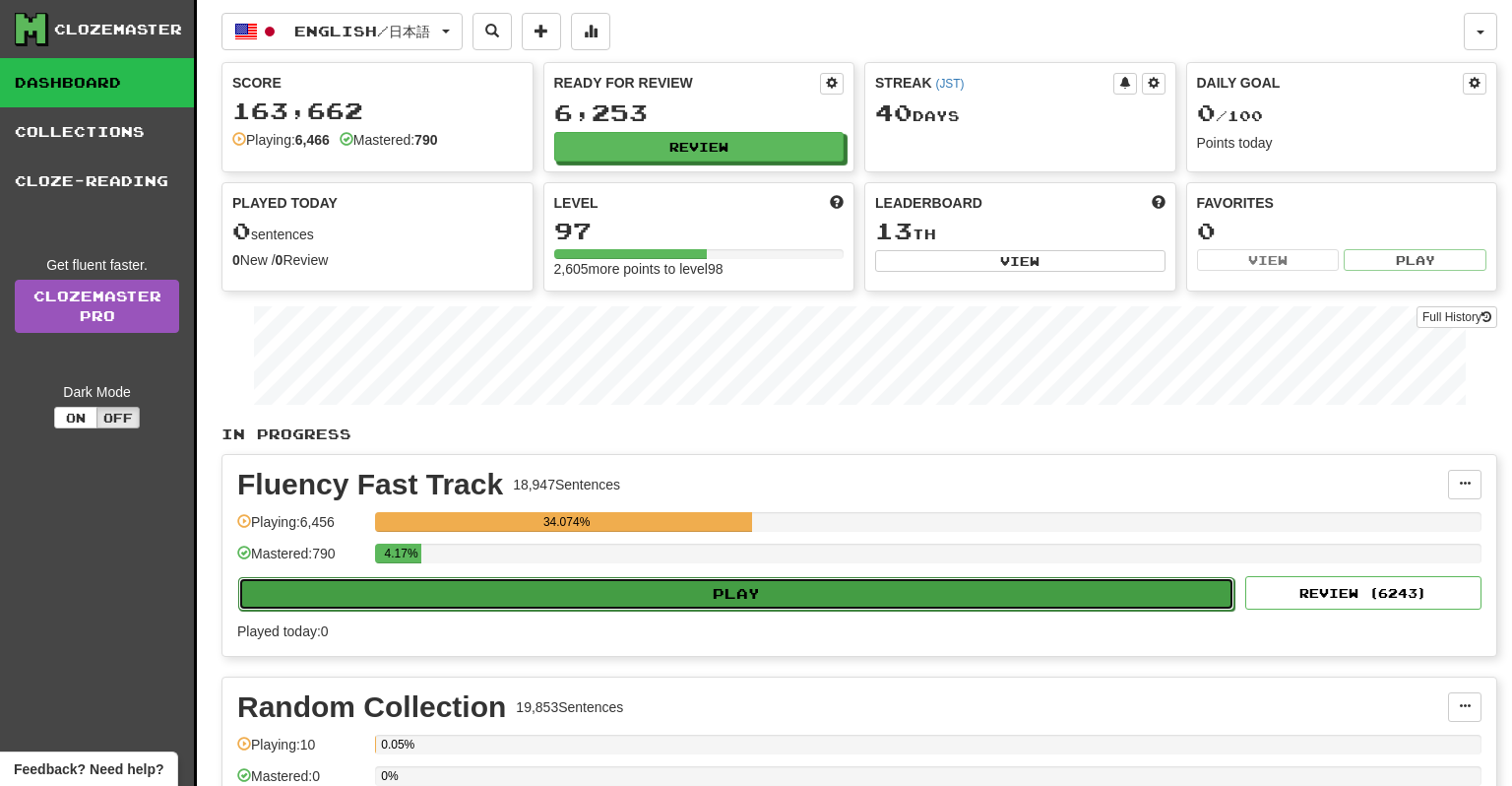 click on "Play" at bounding box center [736, 594] 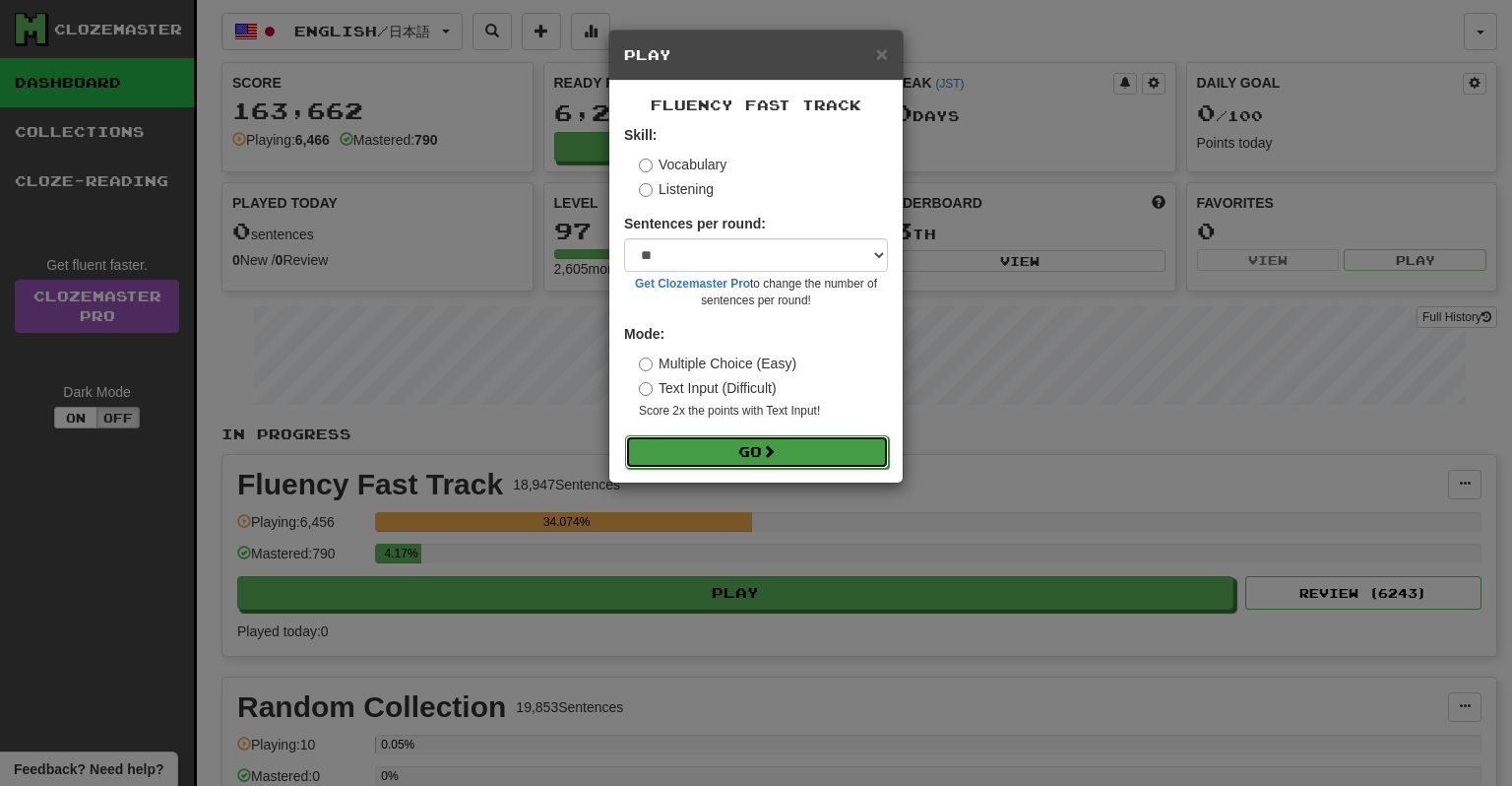 click on "Go" at bounding box center [757, 452] 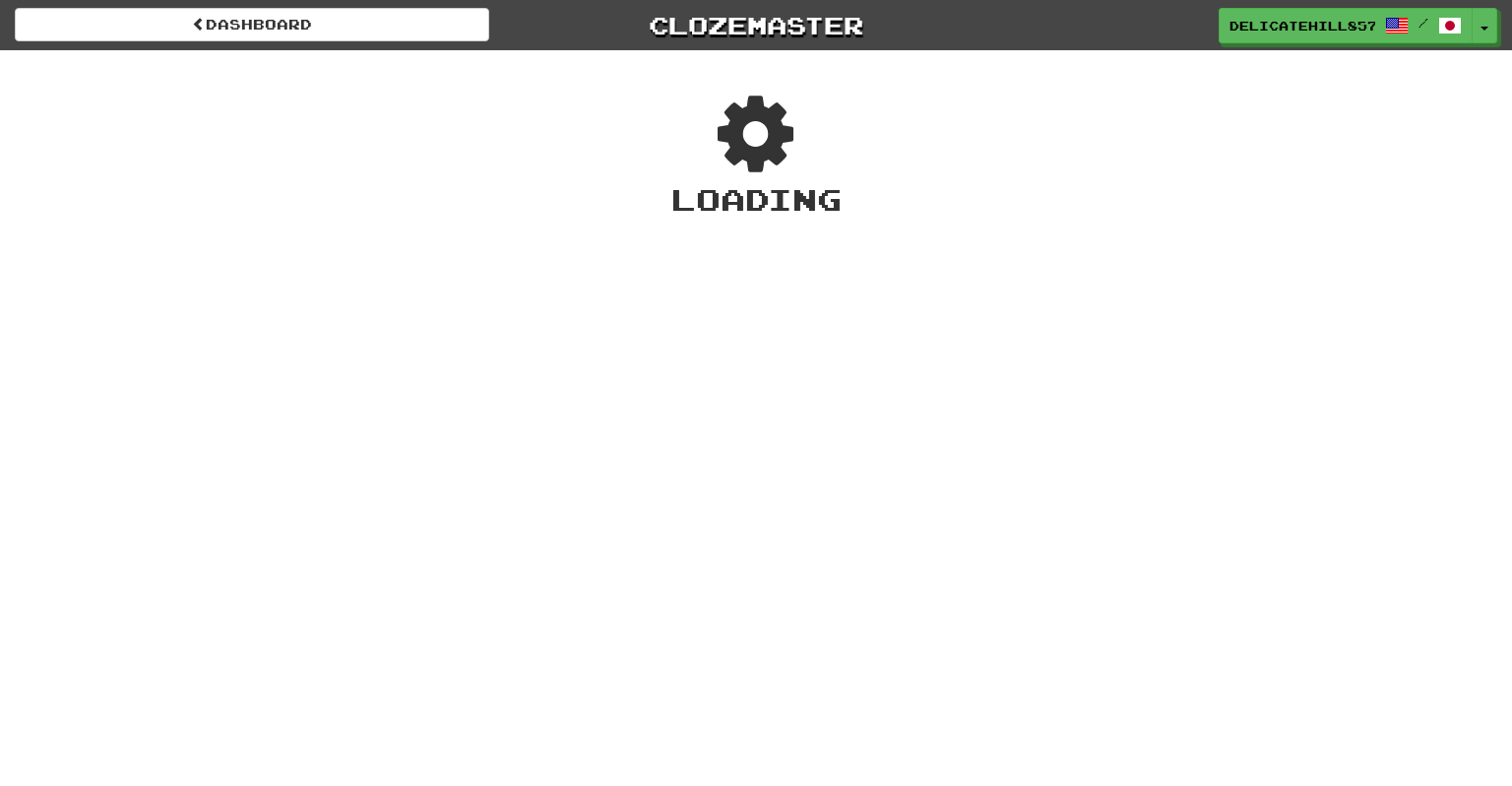 scroll, scrollTop: 0, scrollLeft: 0, axis: both 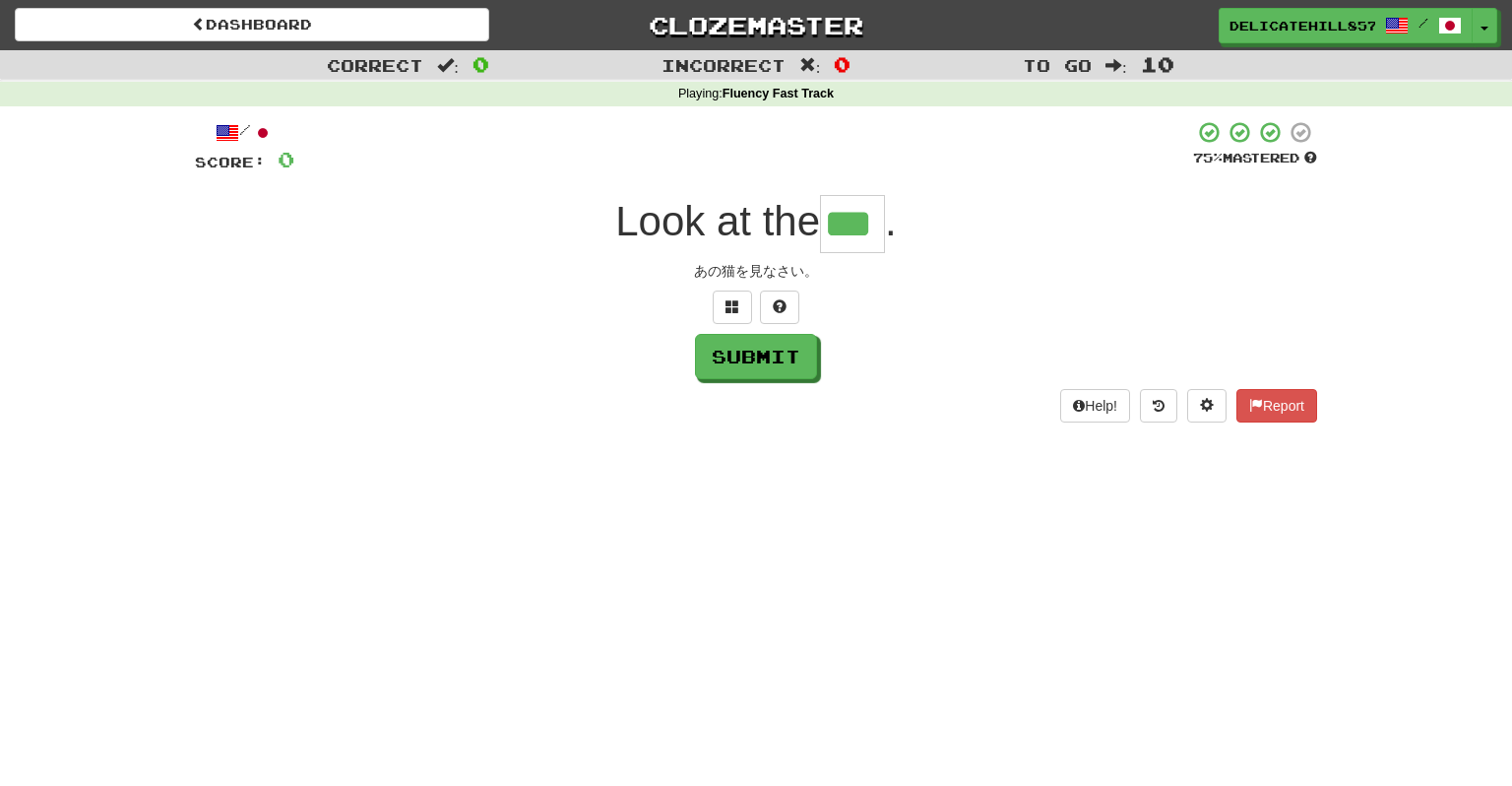 type on "***" 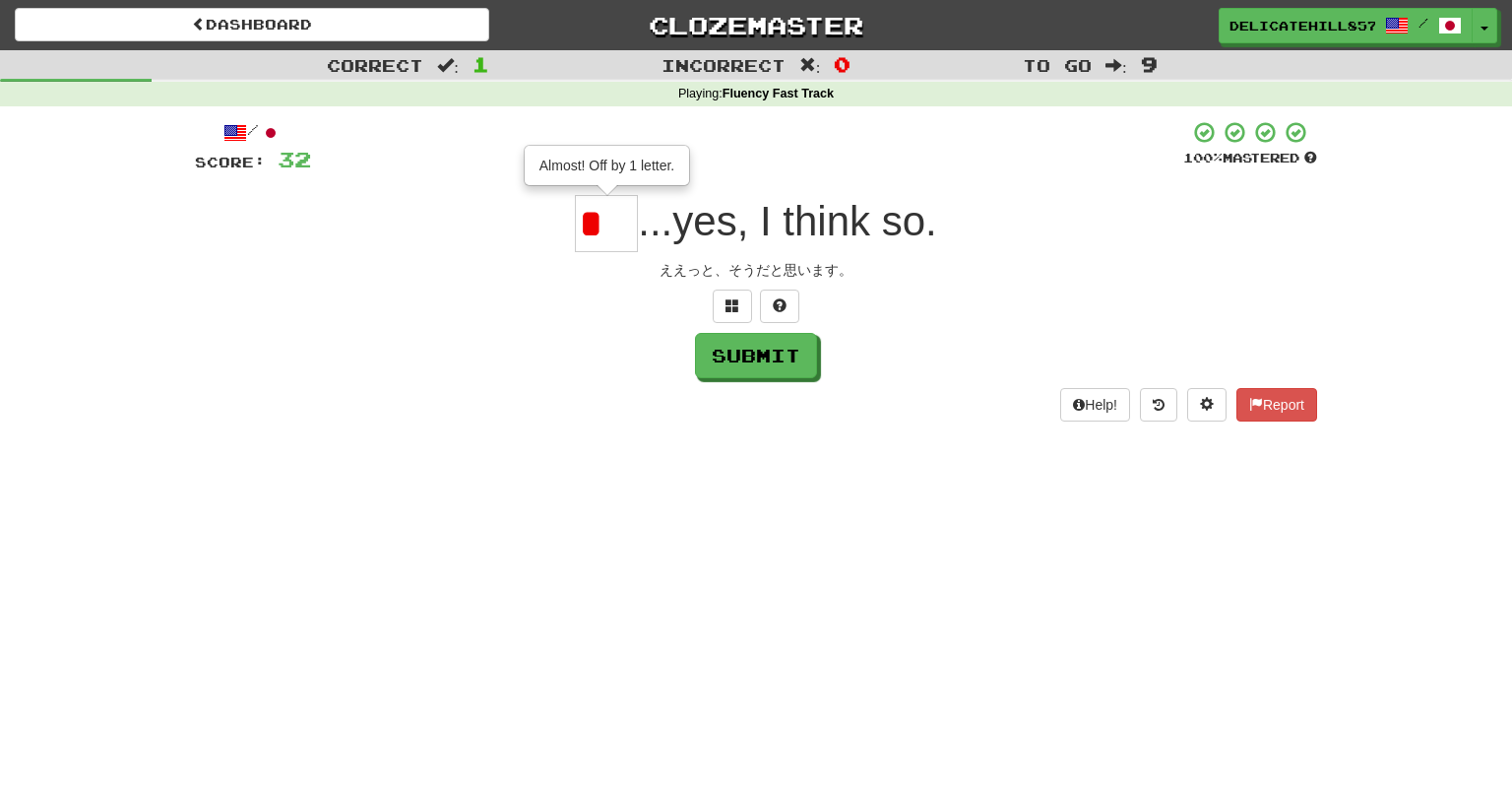 scroll, scrollTop: 0, scrollLeft: 0, axis: both 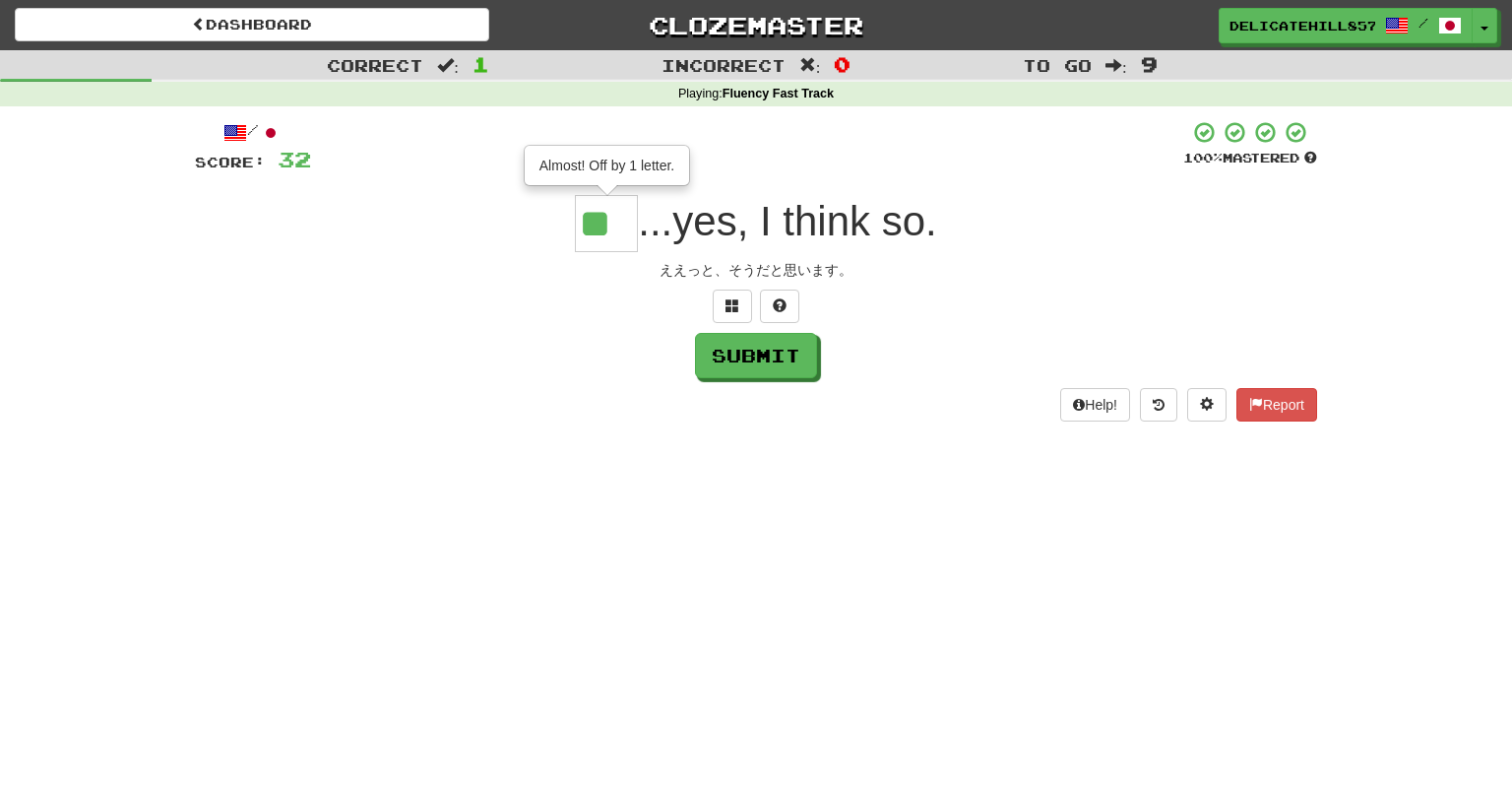 type on "**" 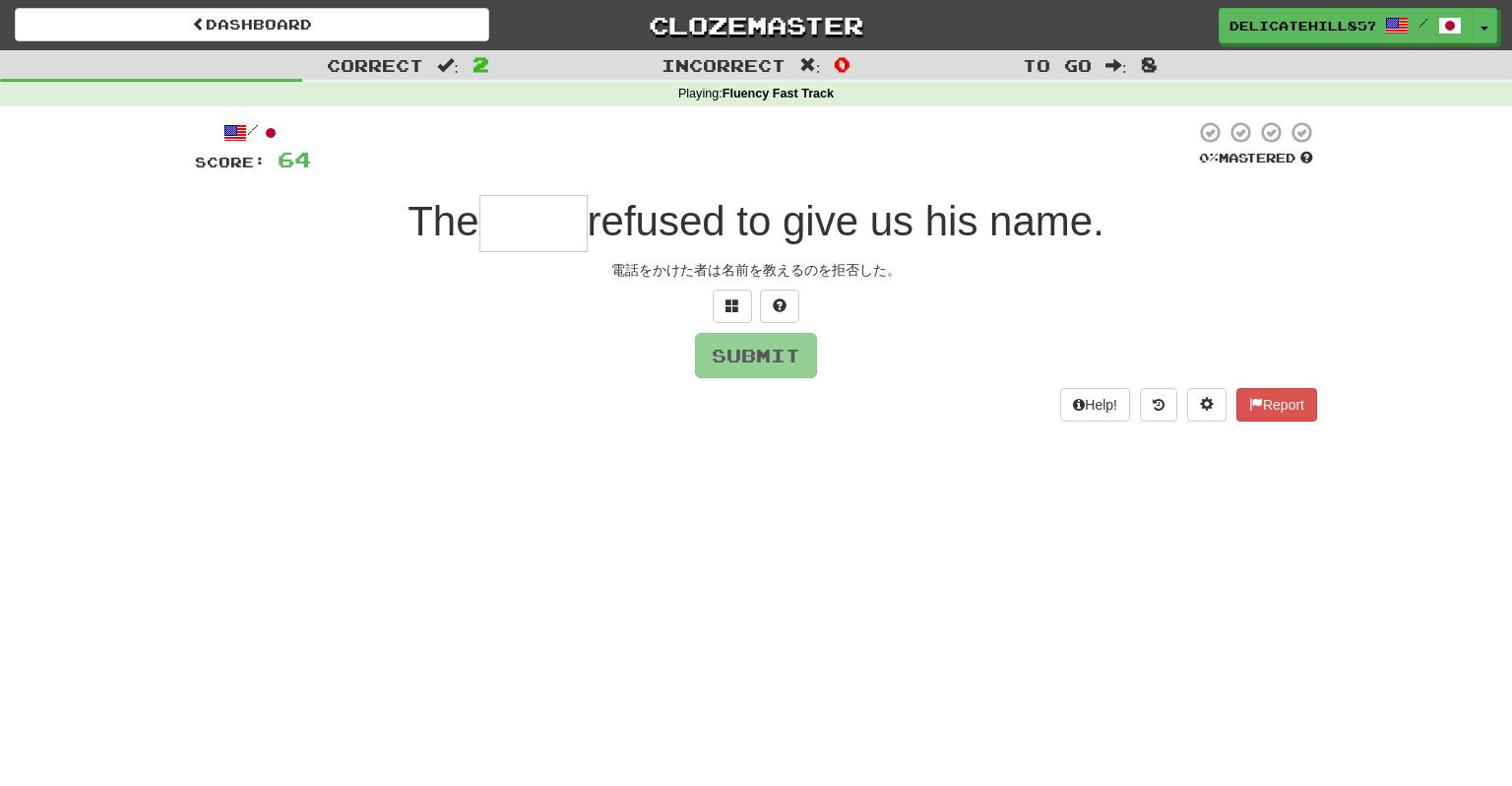 type on "*" 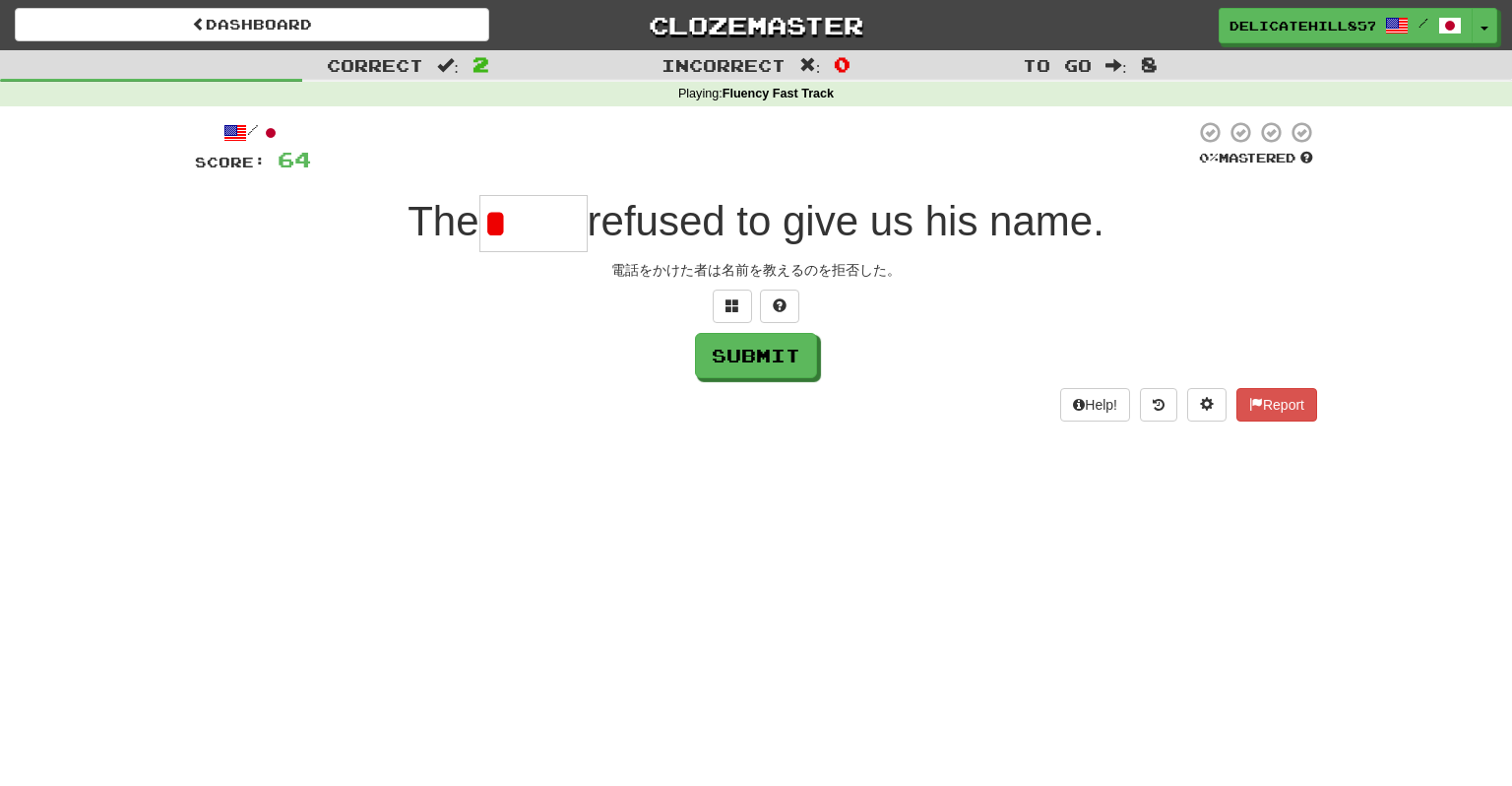type on "******" 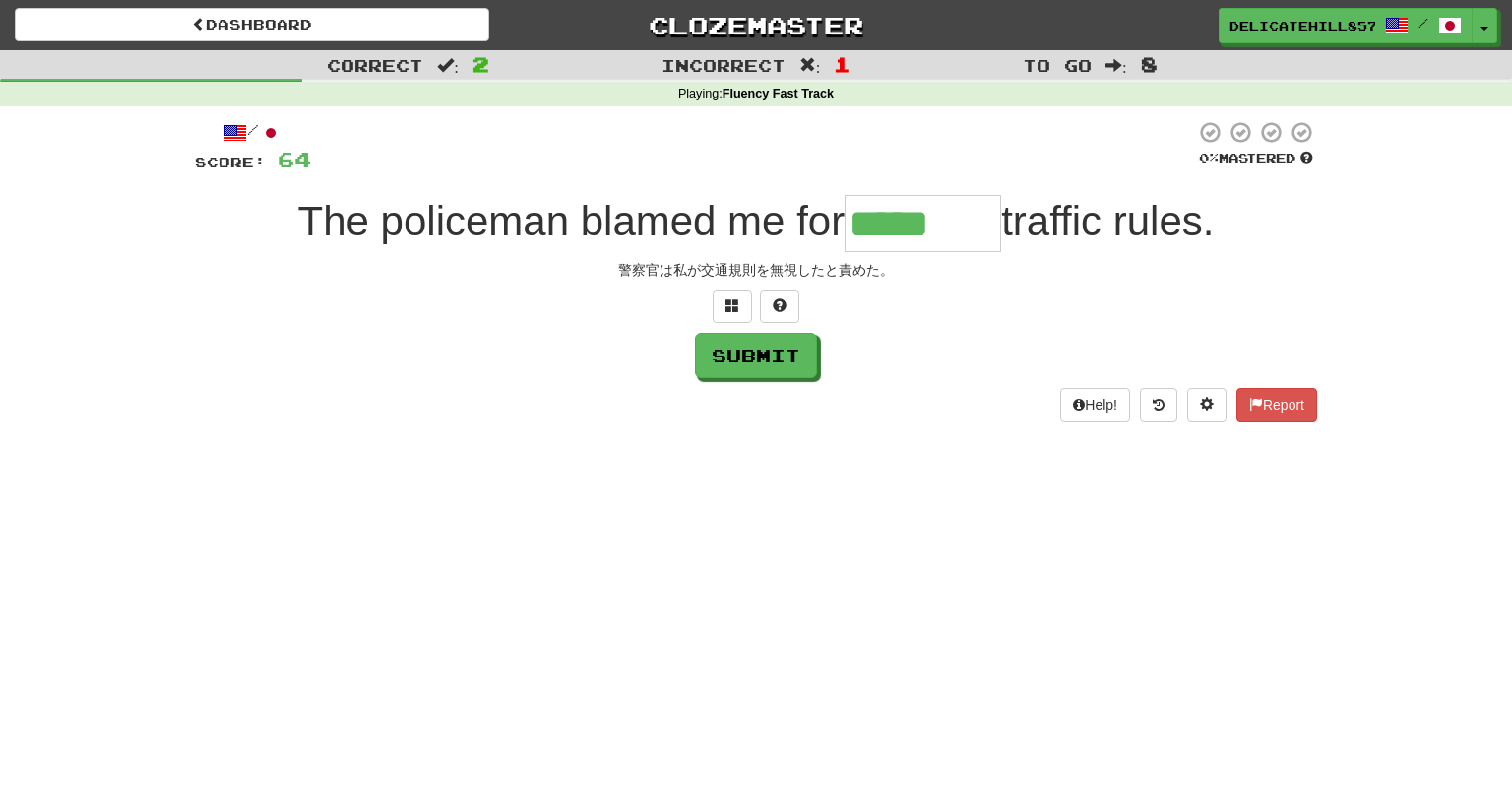 type on "********" 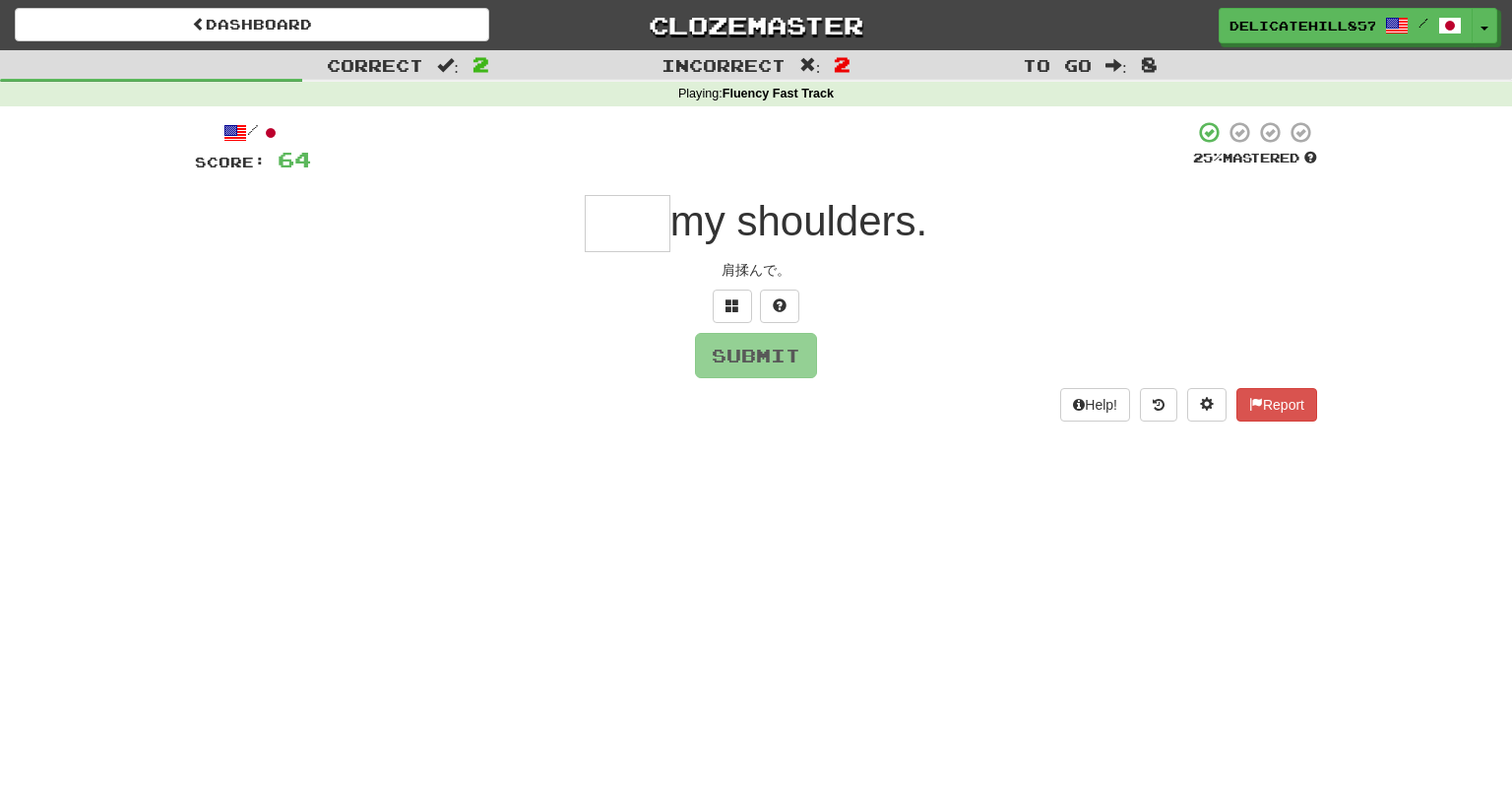type on "***" 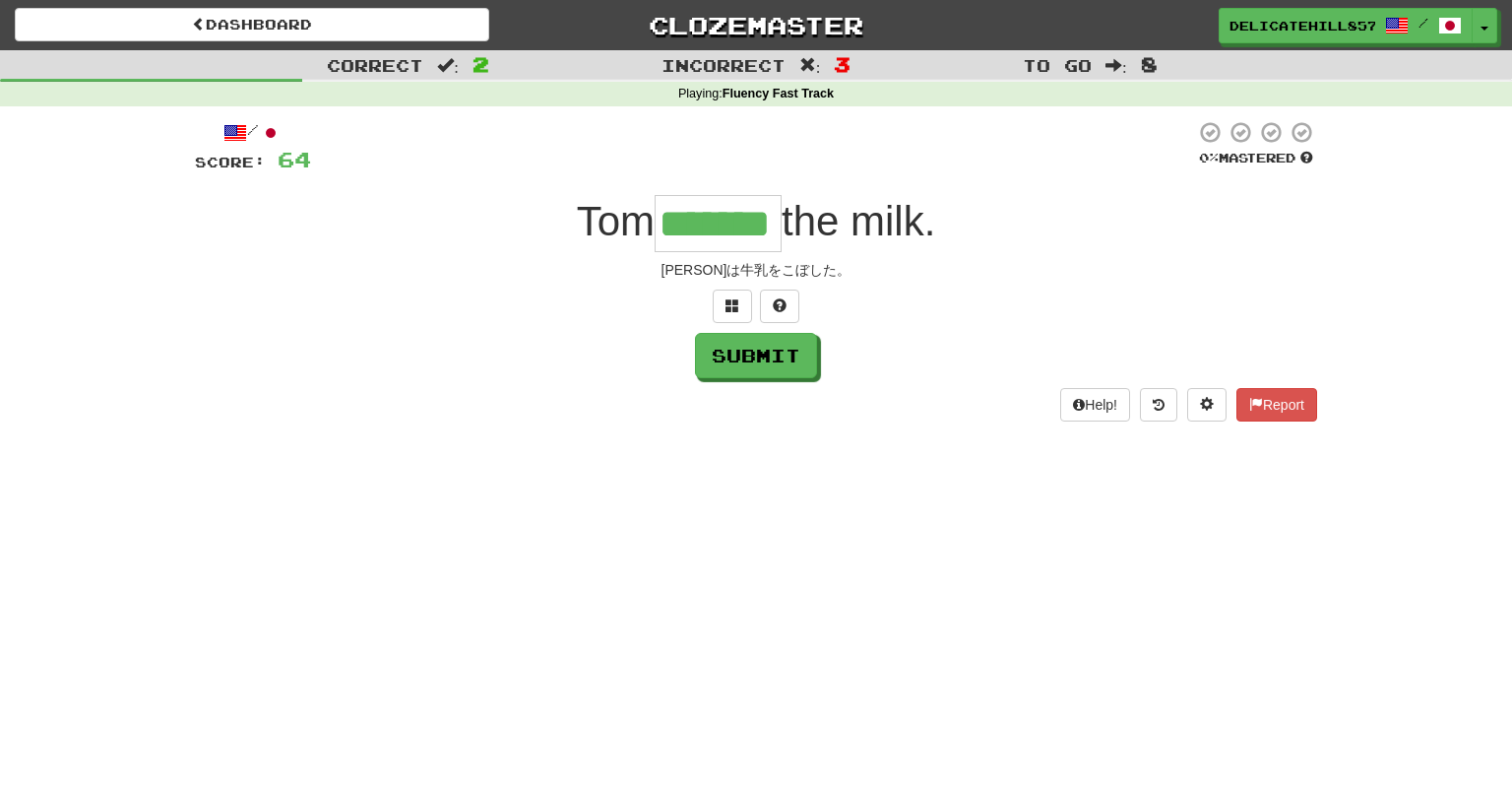 type on "*******" 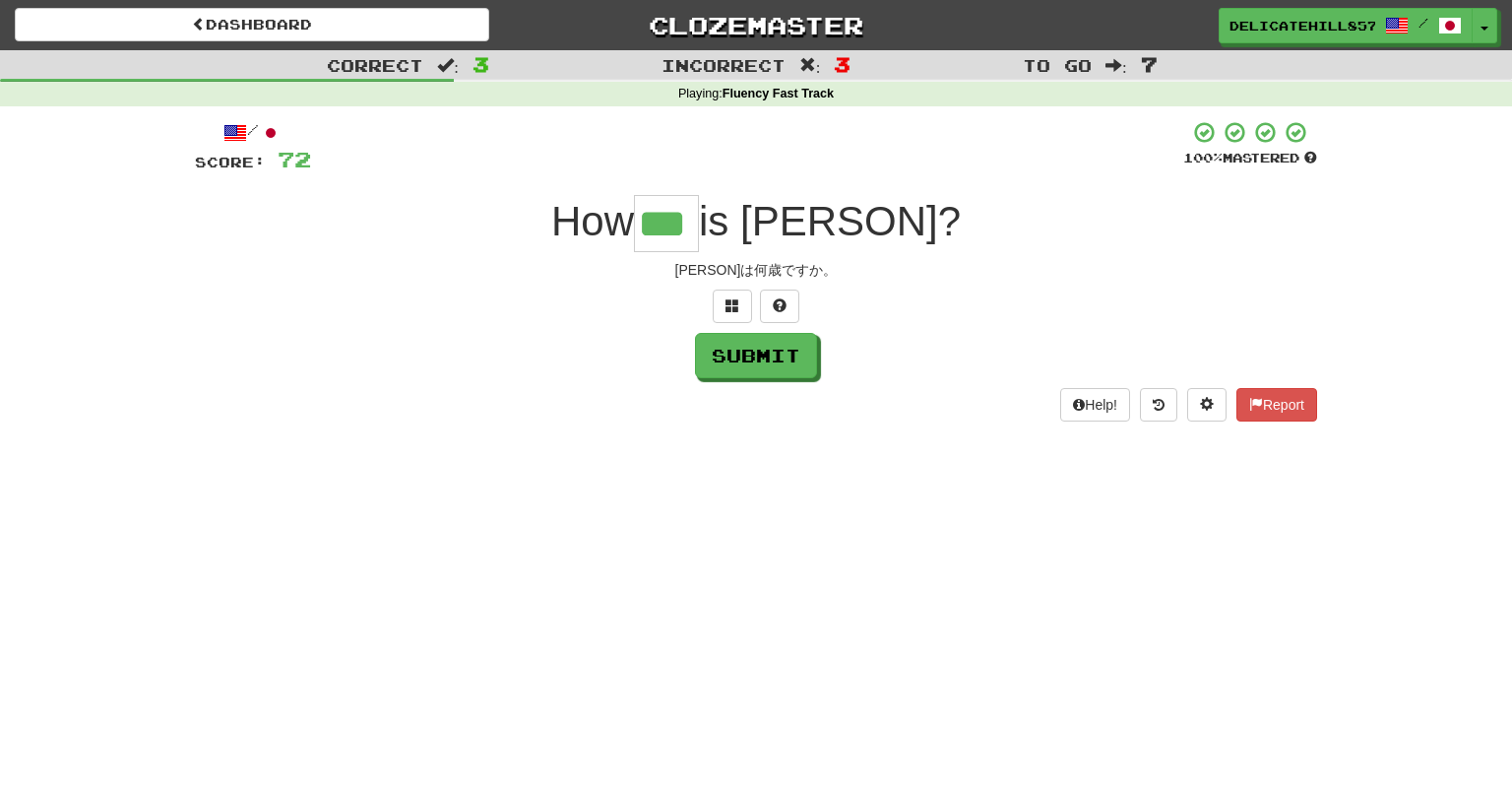 type on "***" 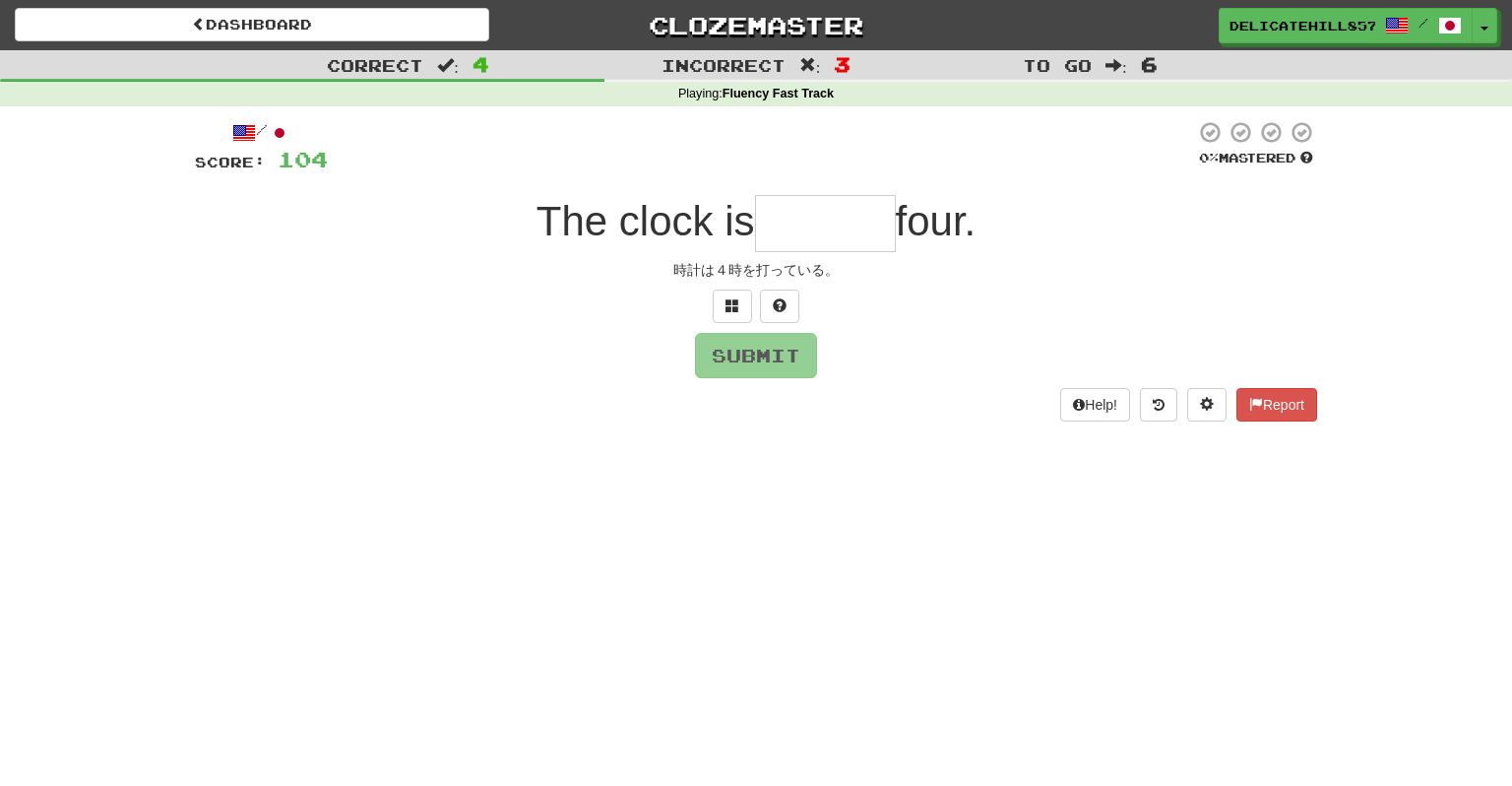 type on "*" 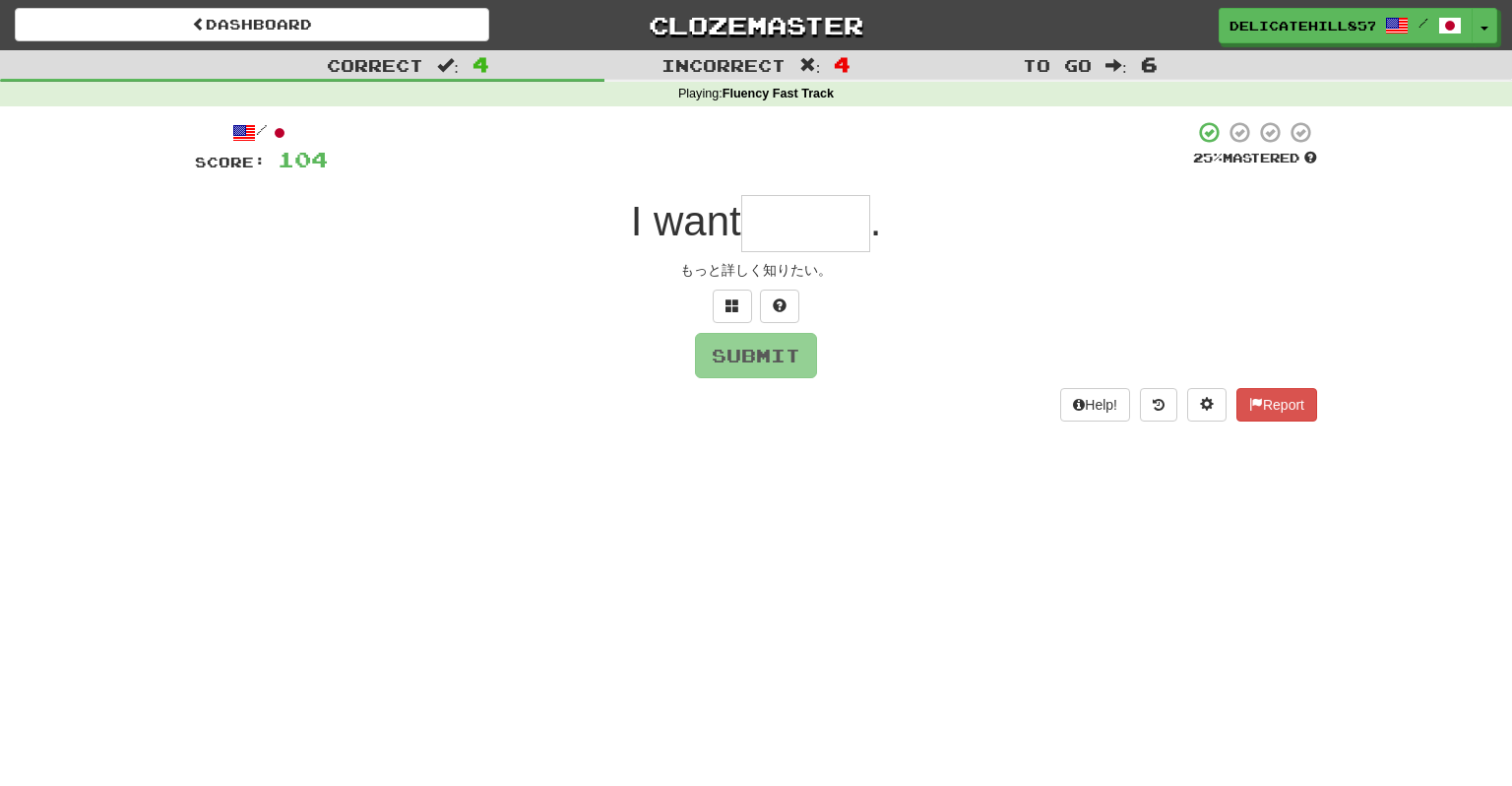 type on "*" 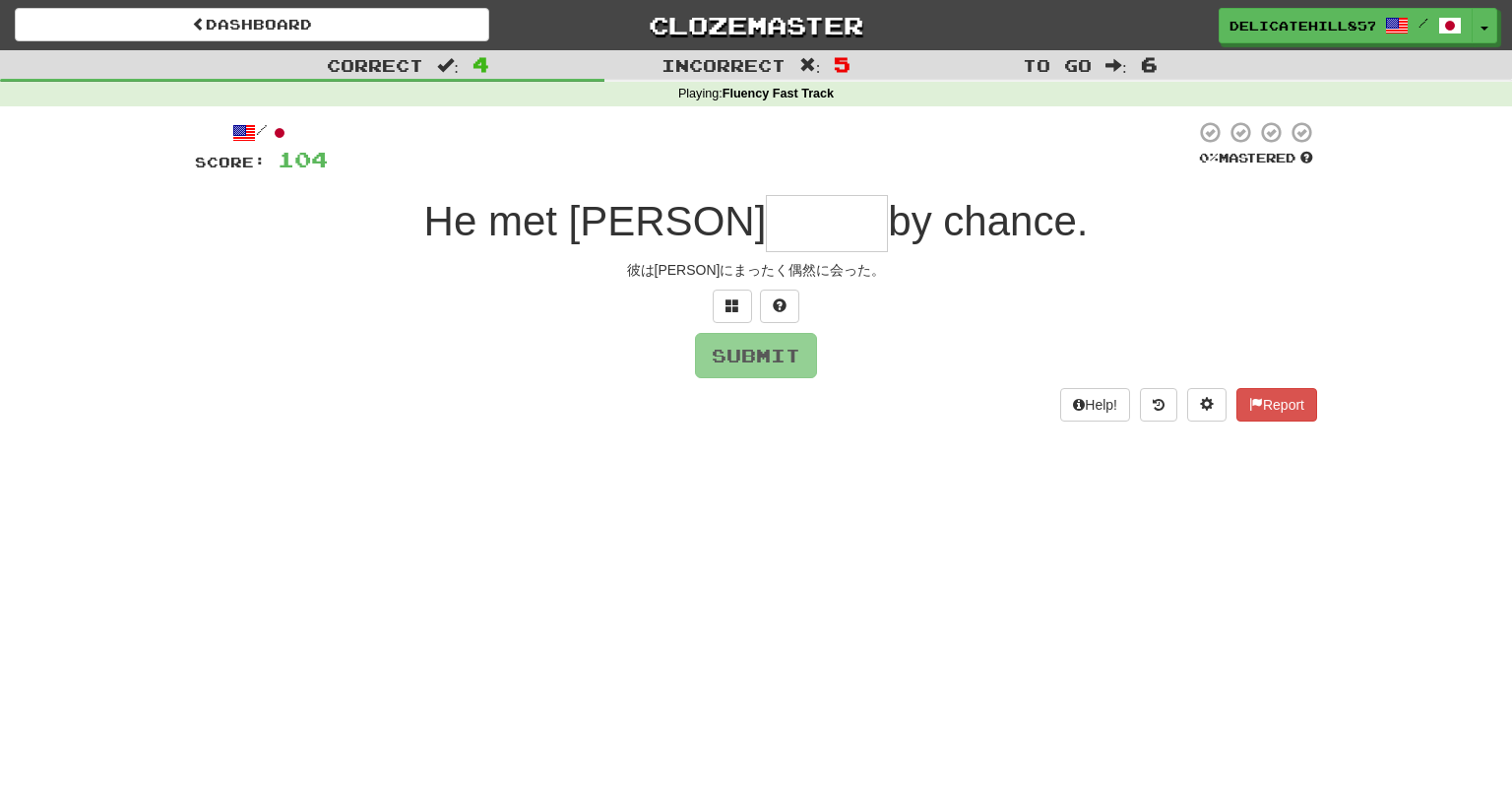 type on "*" 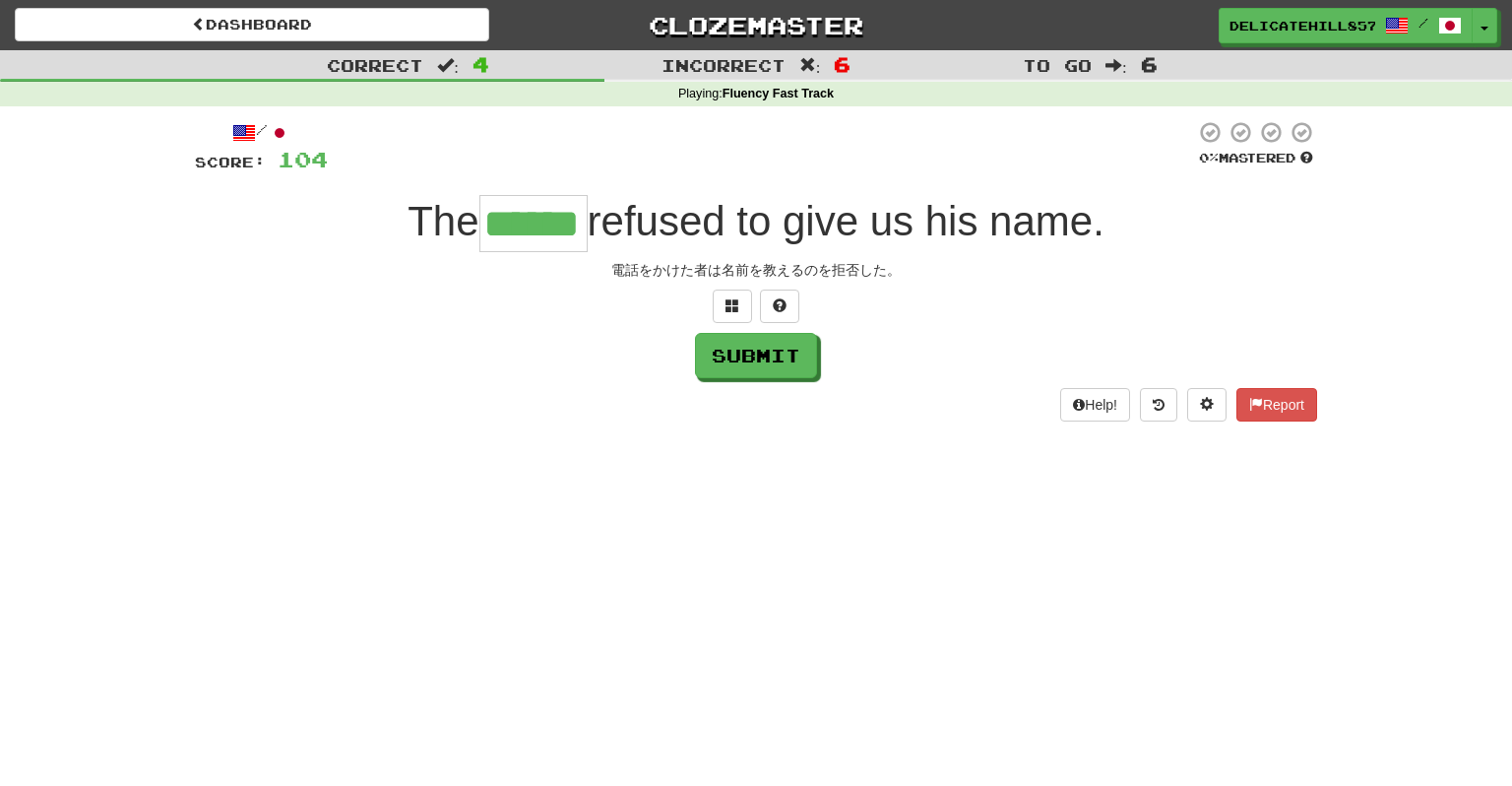 type on "******" 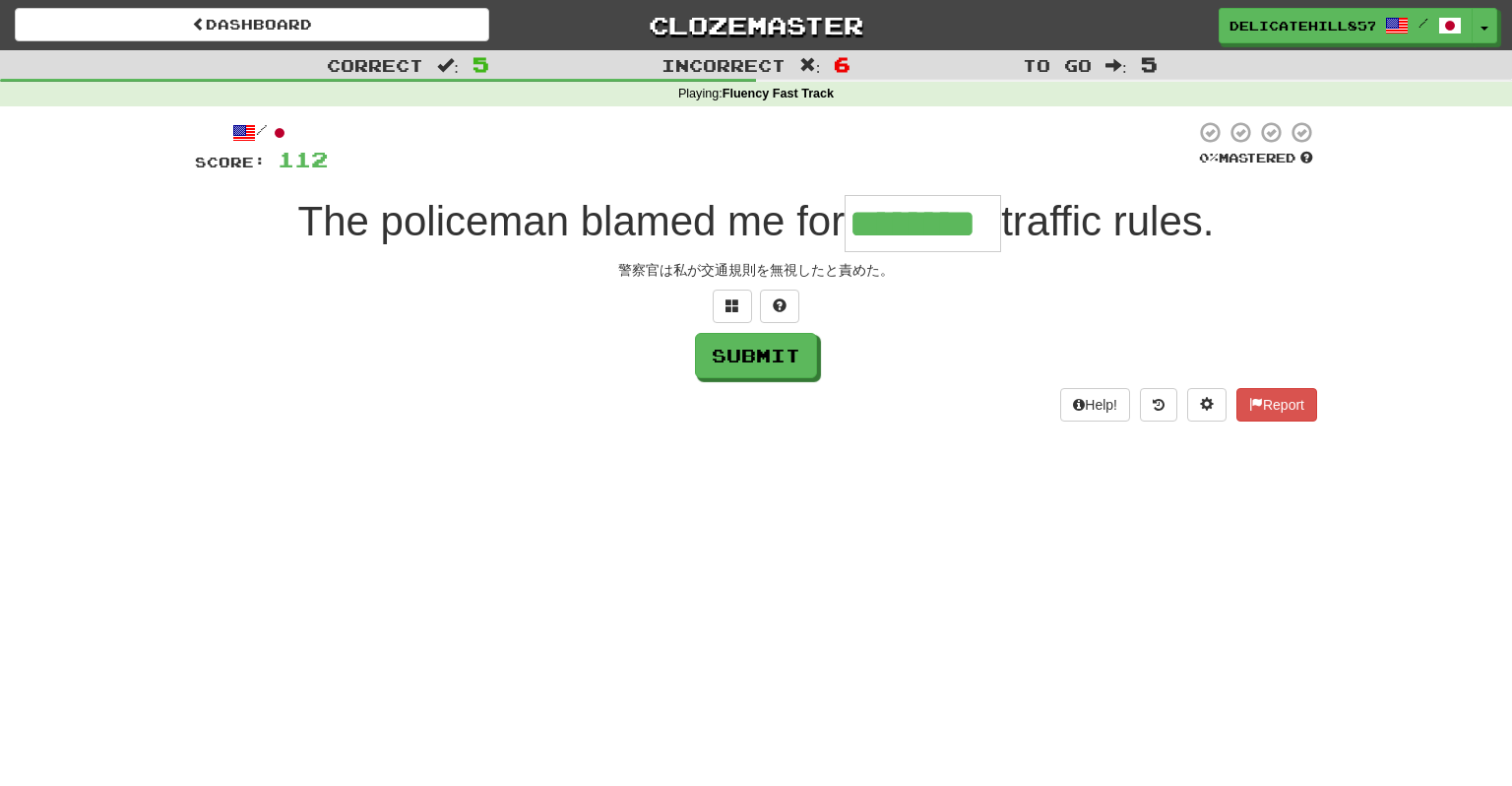 type on "********" 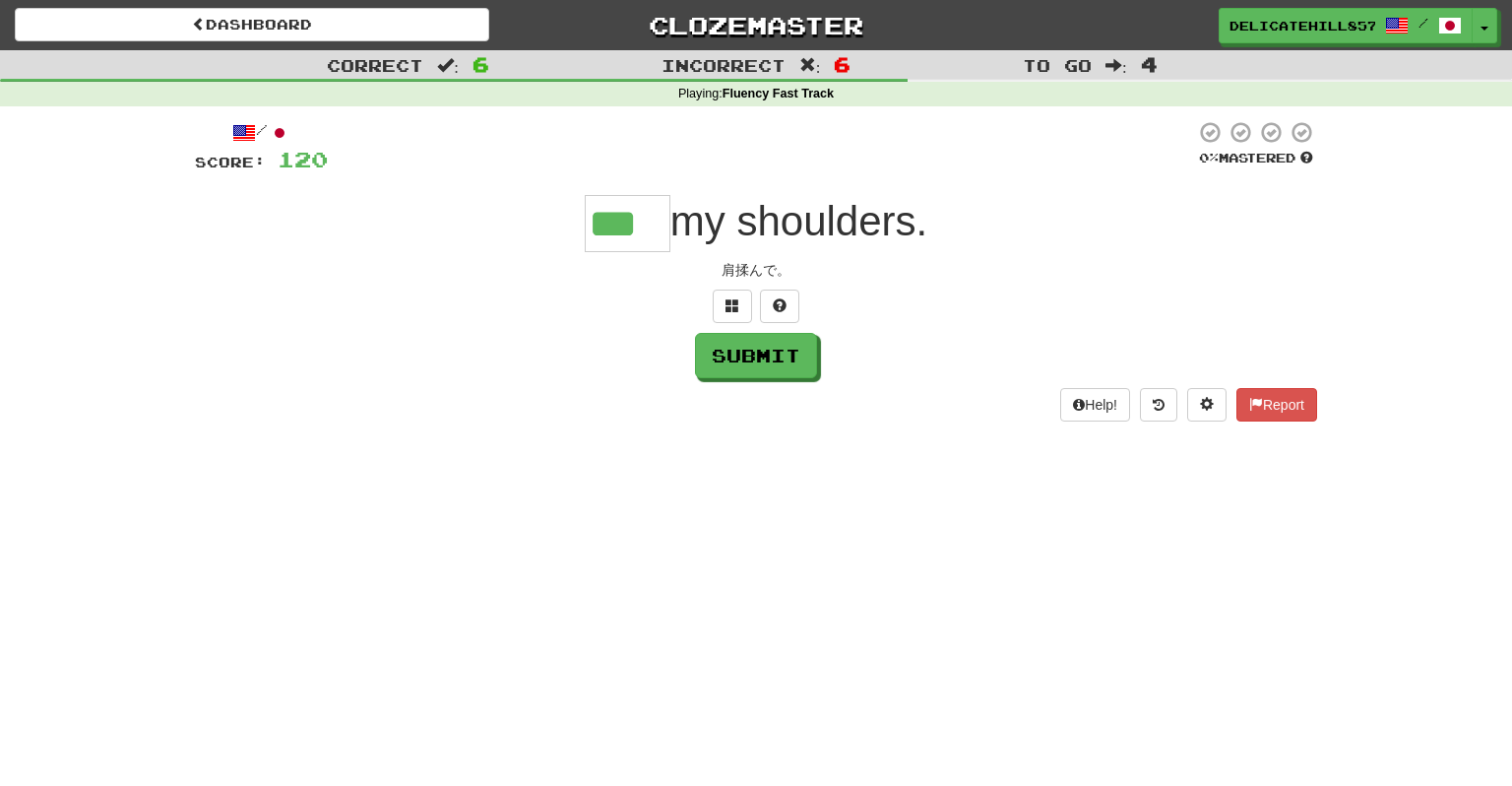 type on "***" 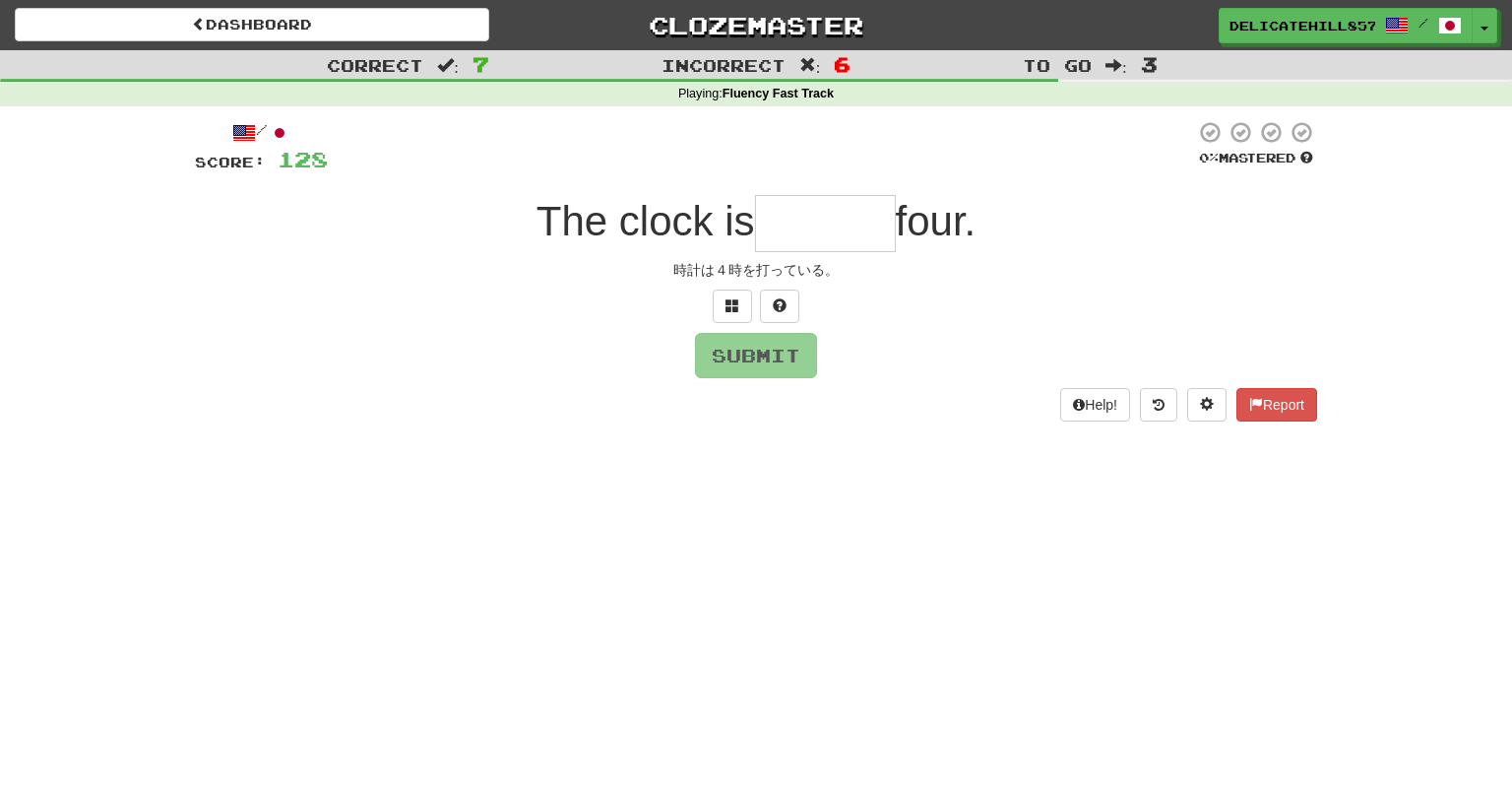 type on "*" 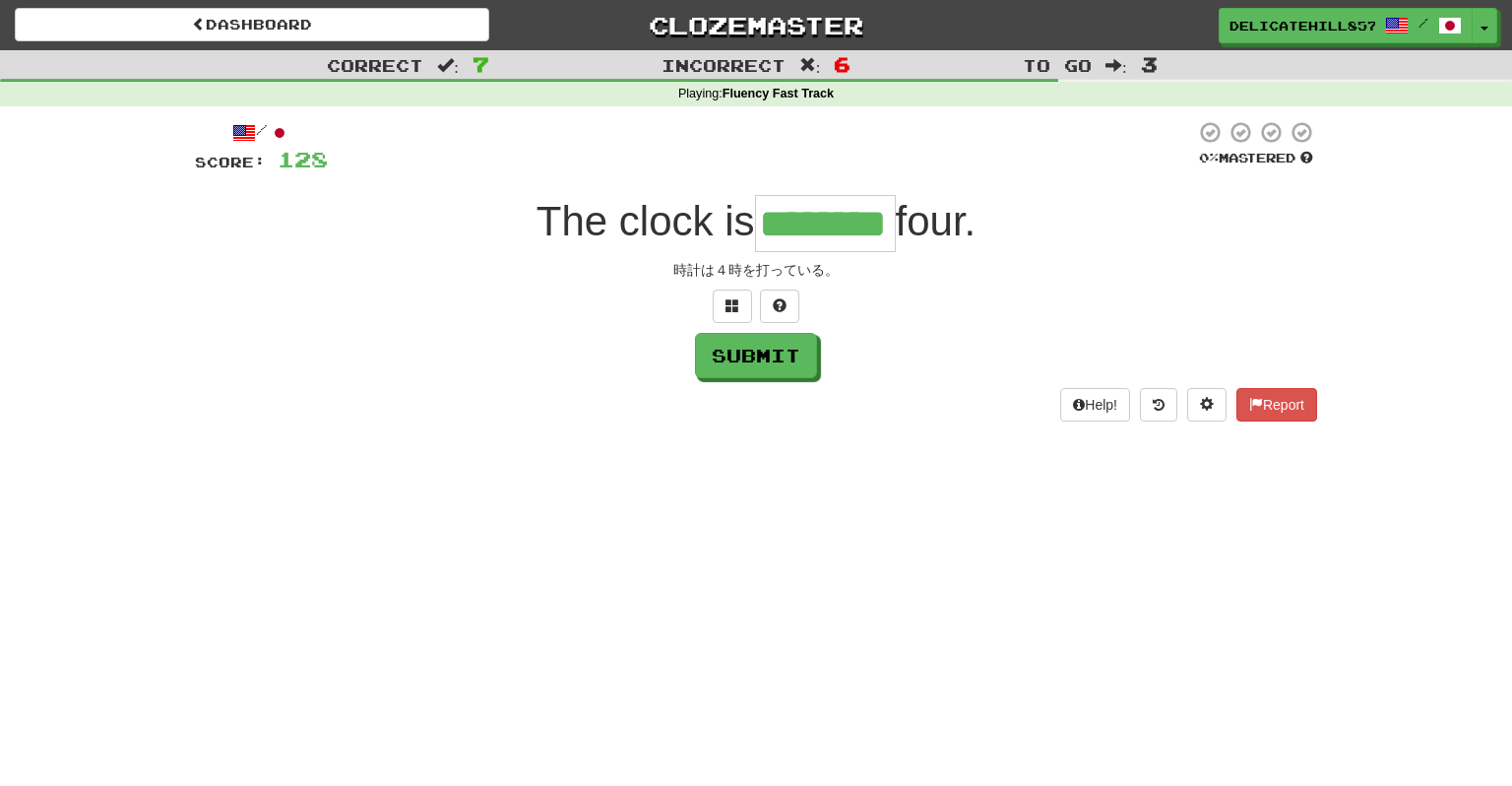 type on "********" 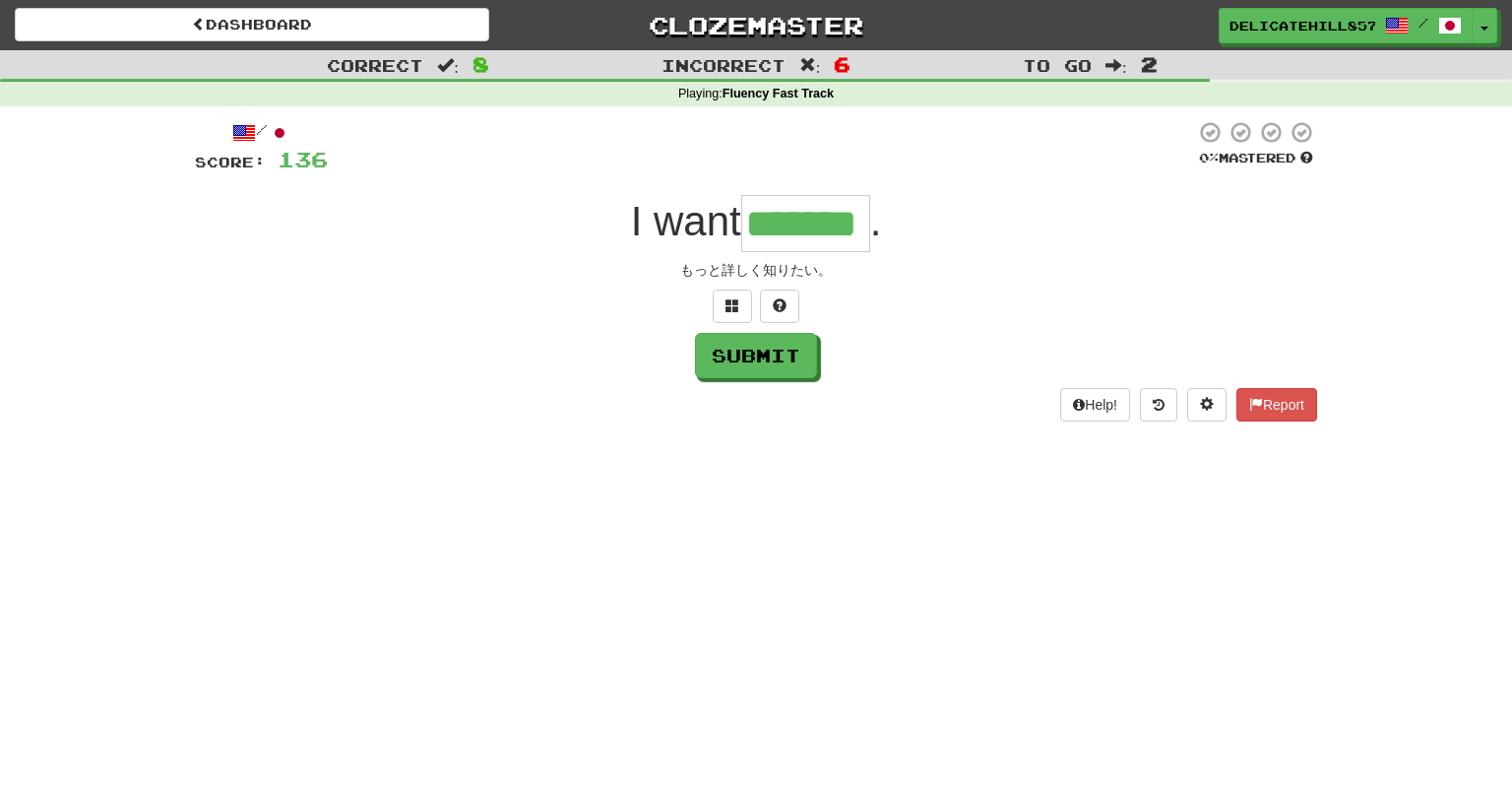 type on "*******" 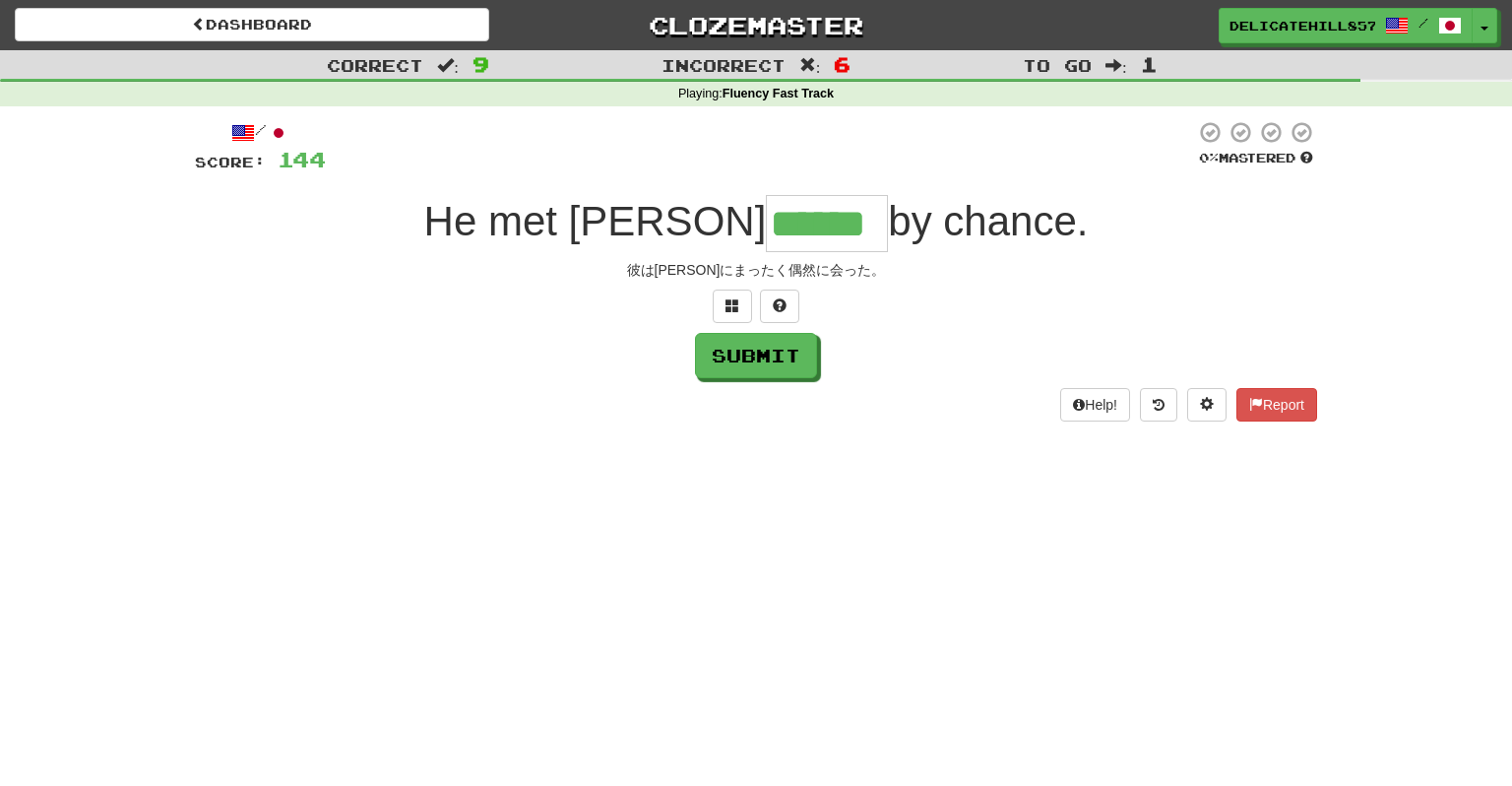 type on "******" 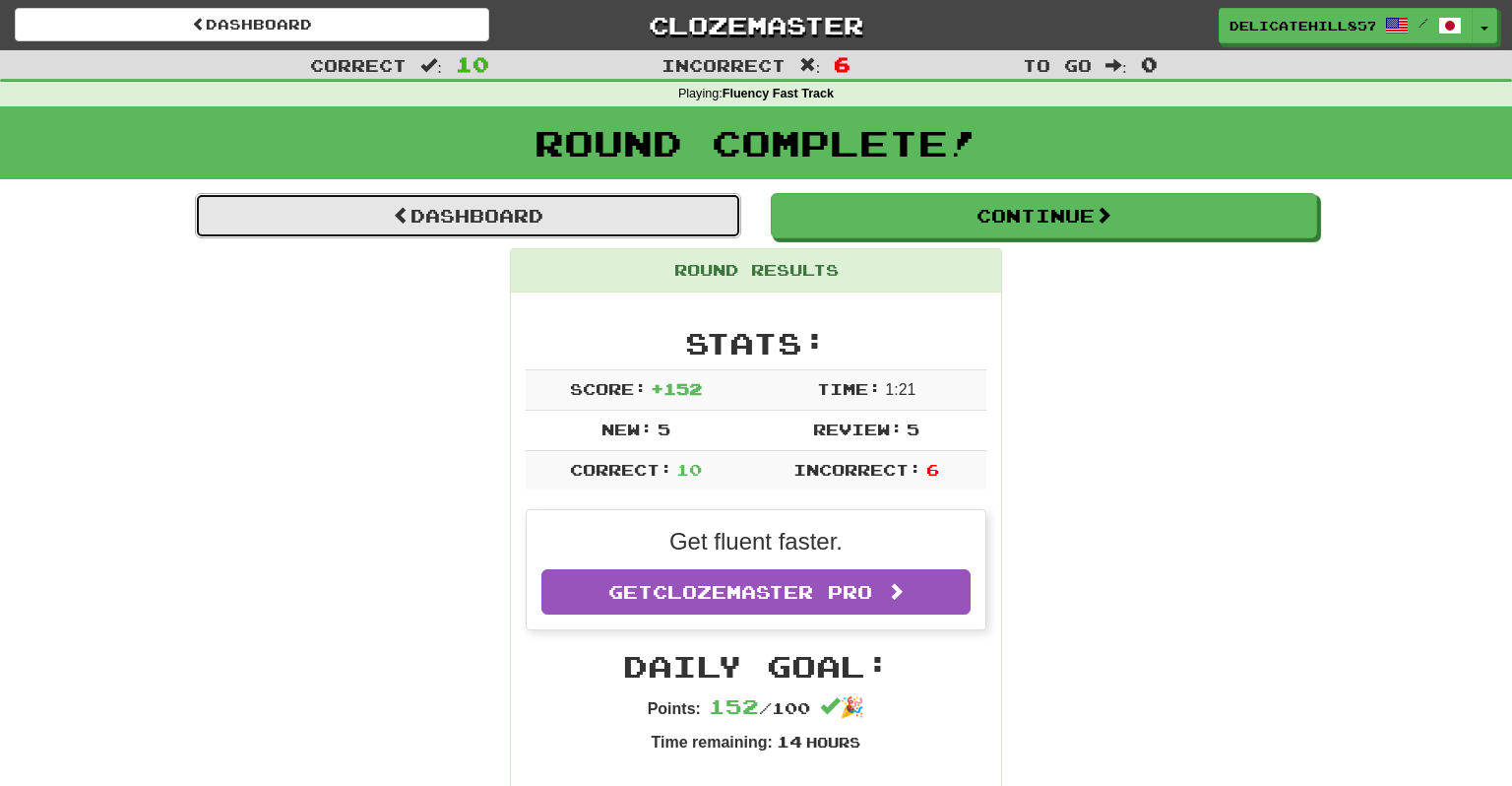 click on "Dashboard" at bounding box center (468, 216) 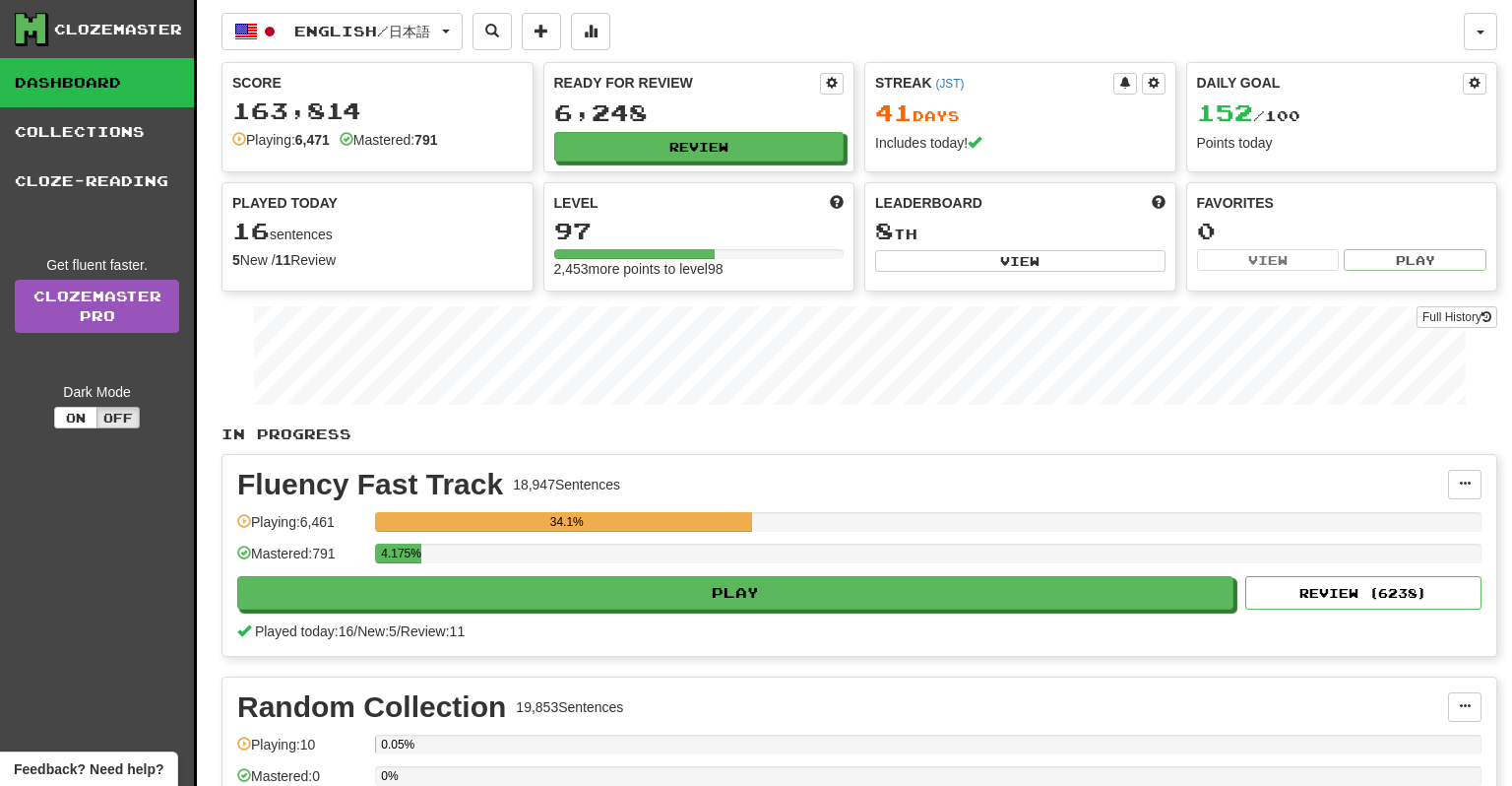 scroll, scrollTop: 0, scrollLeft: 0, axis: both 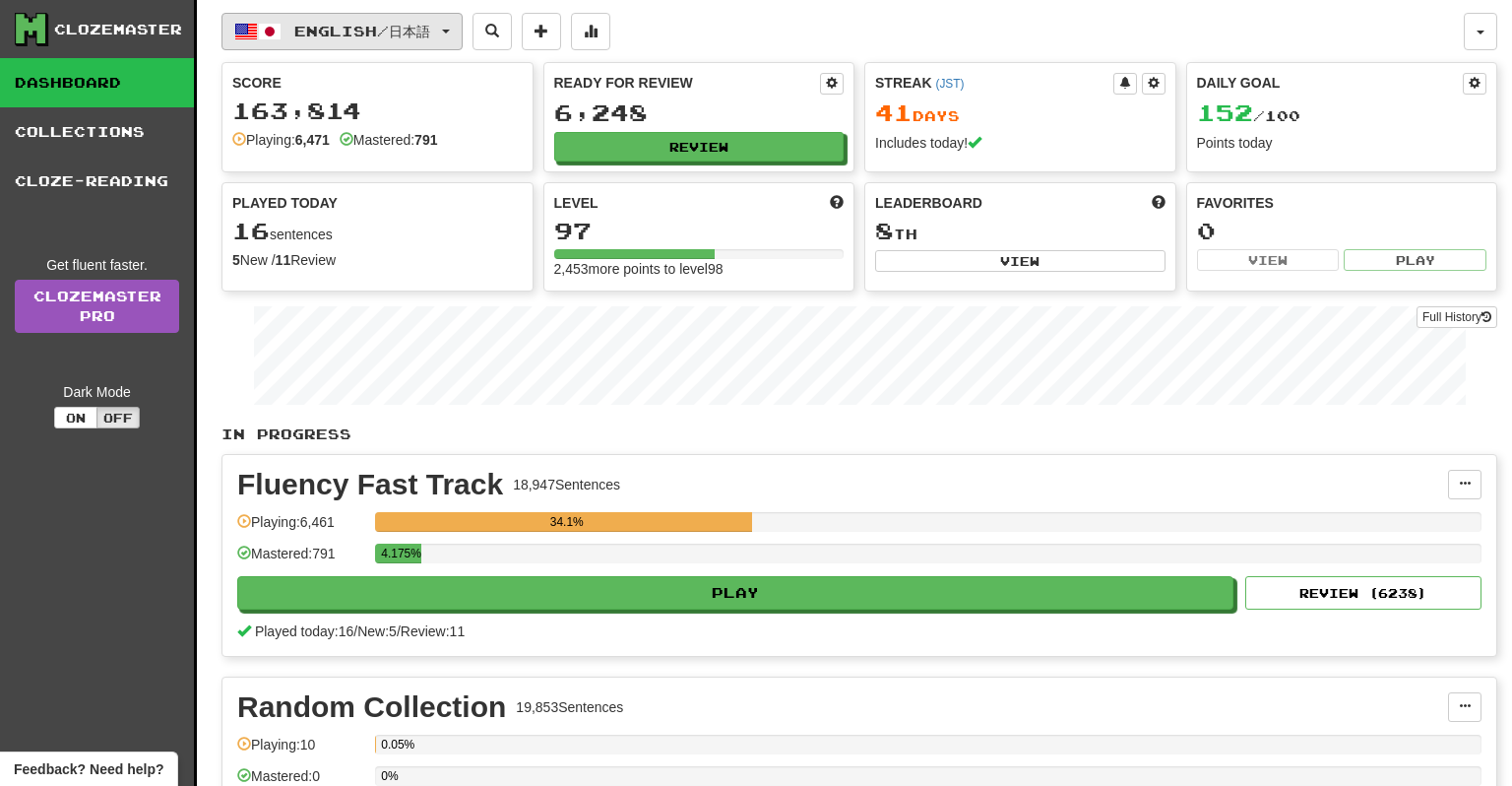 click on "English  /  日本語" at bounding box center [342, 32] 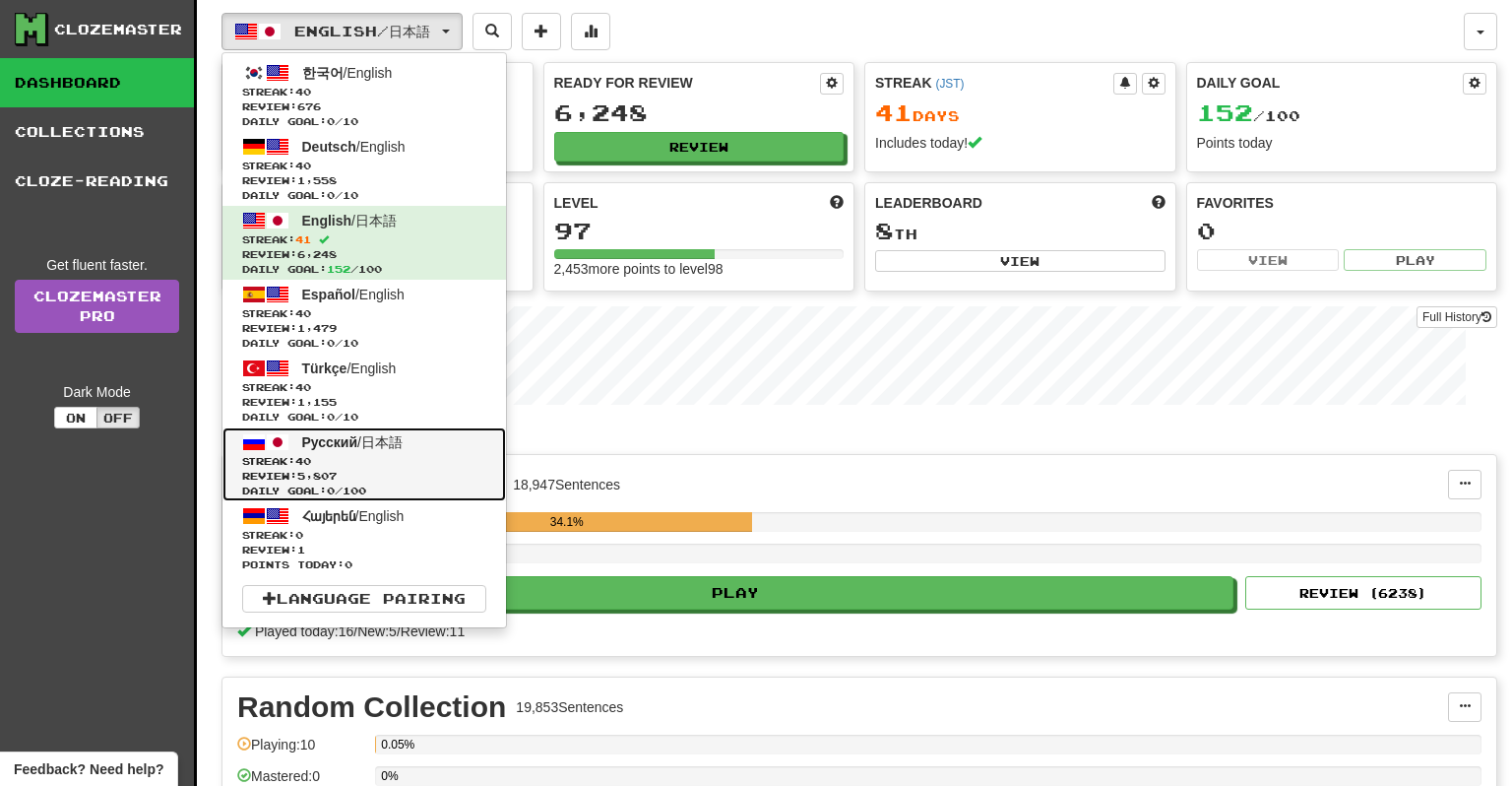 click on "Русский  /  日本語 Streak:  40   Review:  5,807 Daily Goal:  0  /  100" at bounding box center [364, 464] 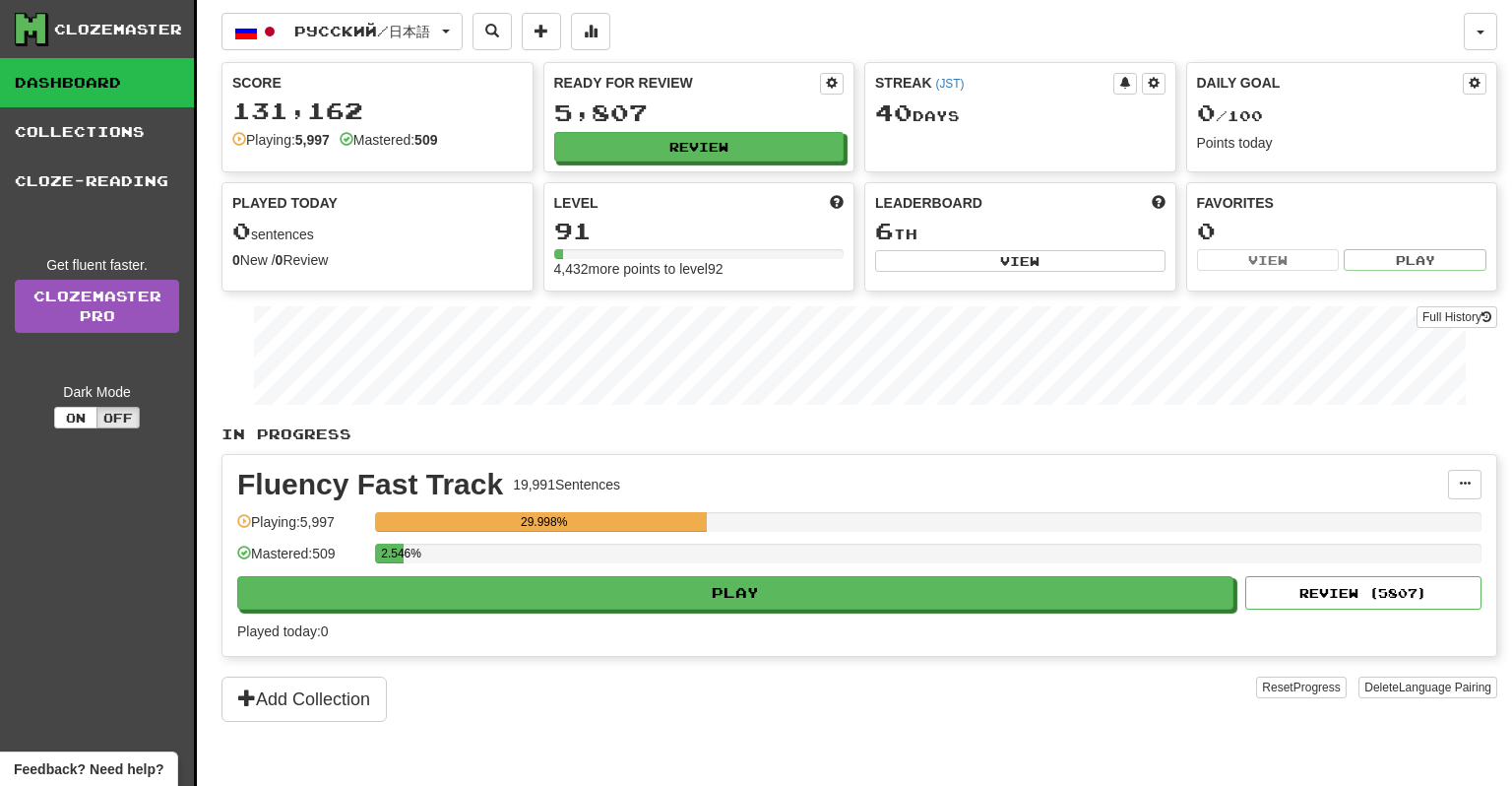 scroll, scrollTop: 0, scrollLeft: 0, axis: both 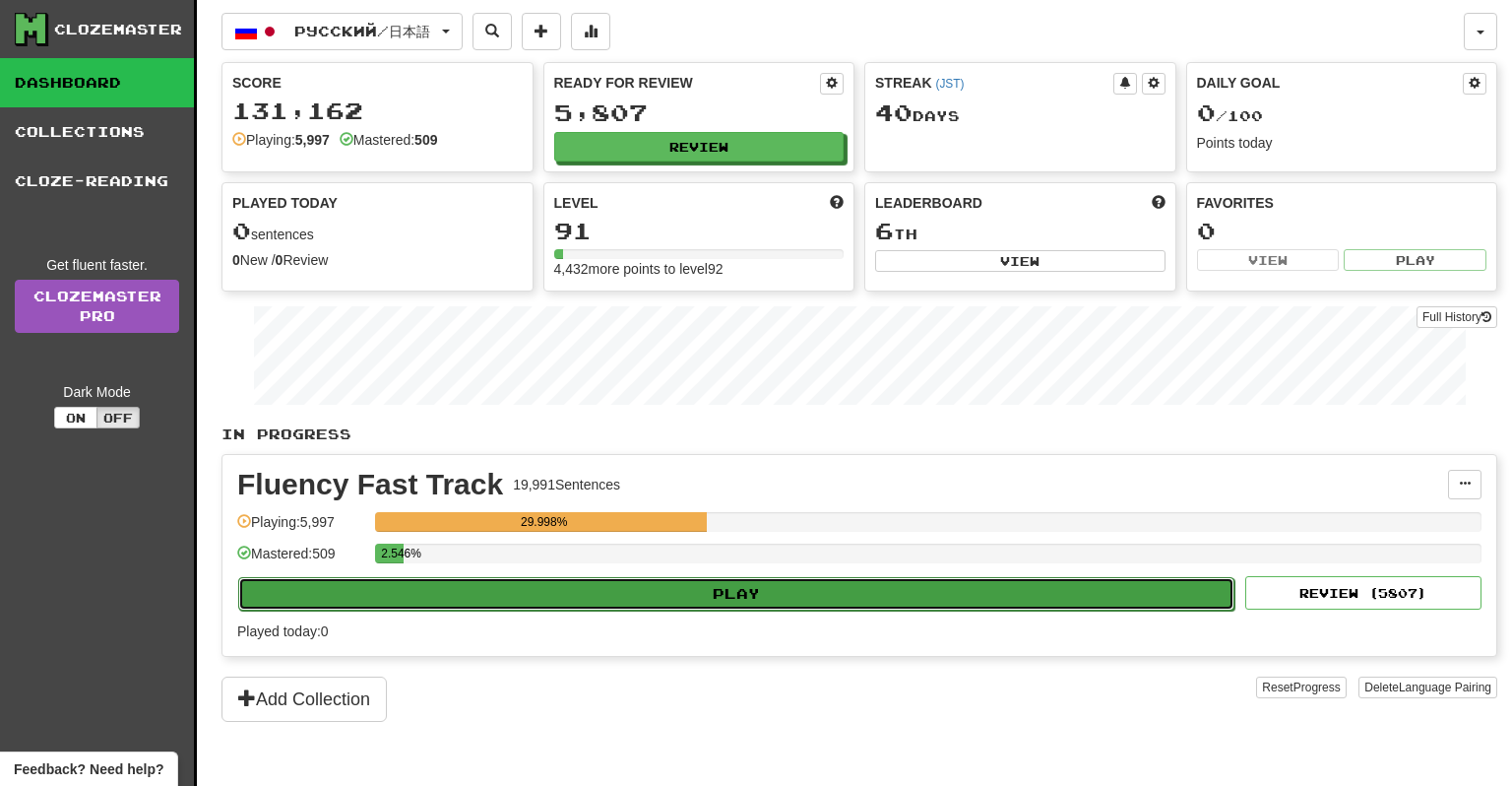 click on "Play" at bounding box center (736, 594) 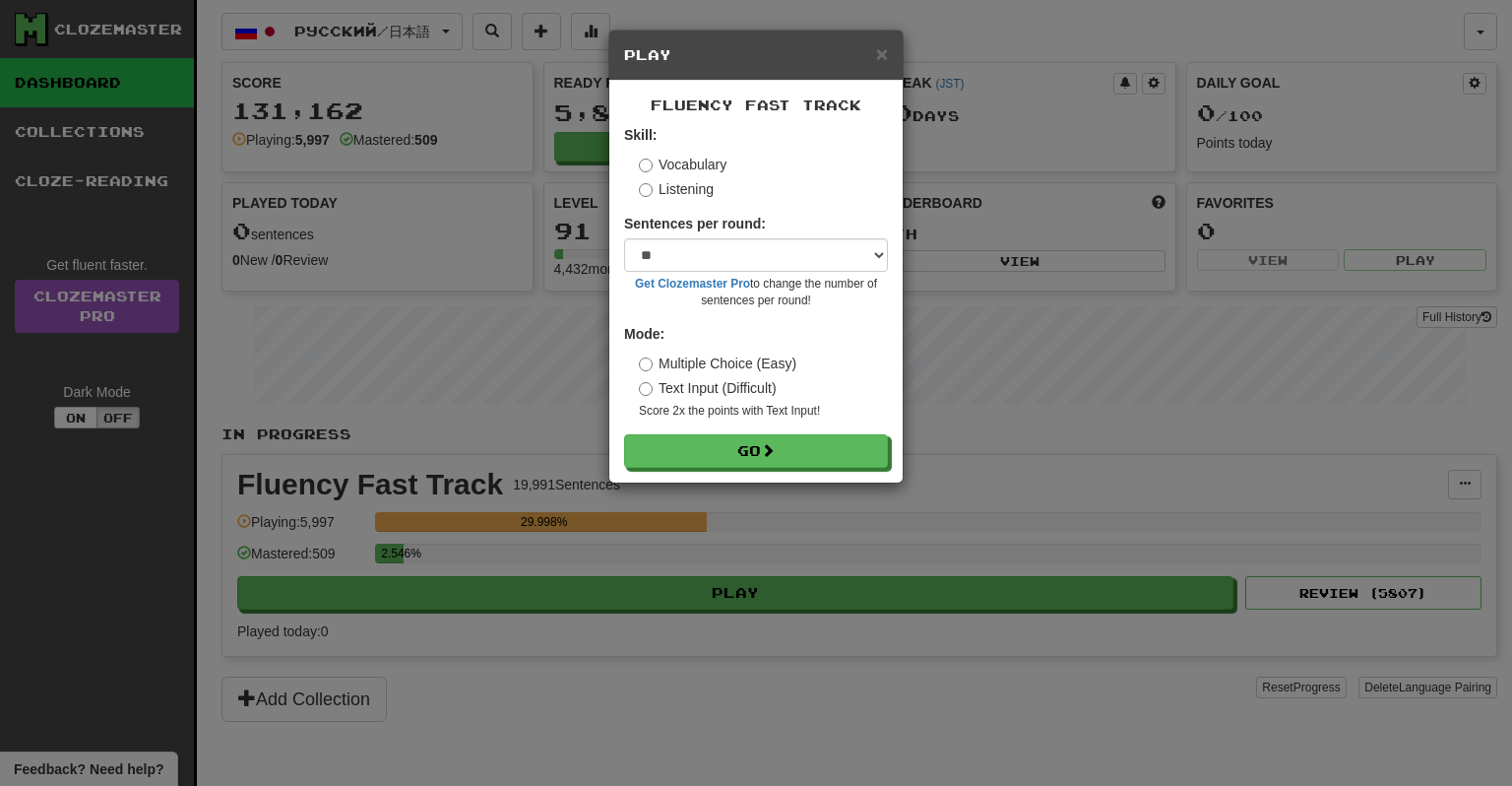 click on "Text Input (Difficult)" at bounding box center [708, 388] 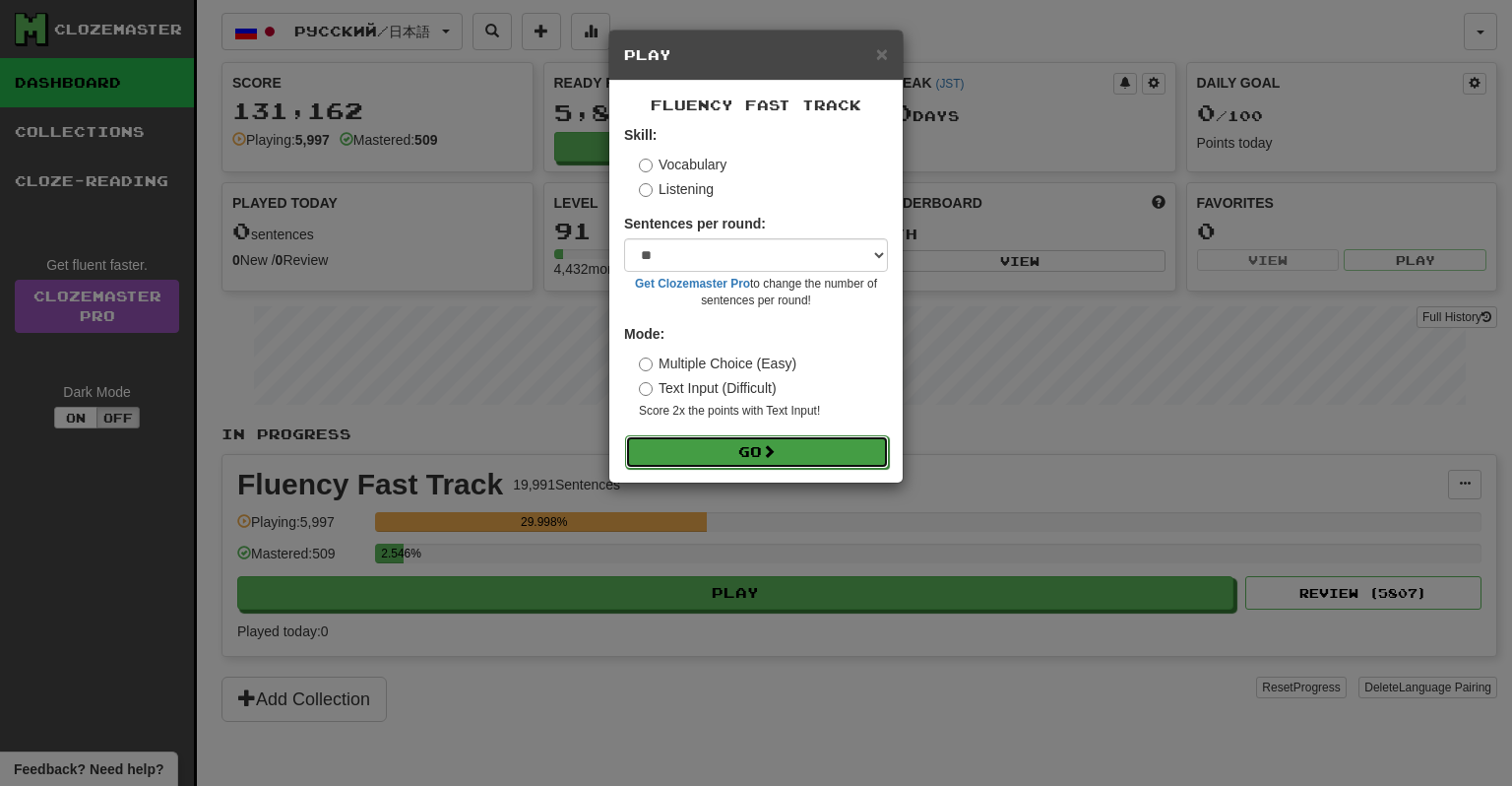 click on "Go" at bounding box center (757, 452) 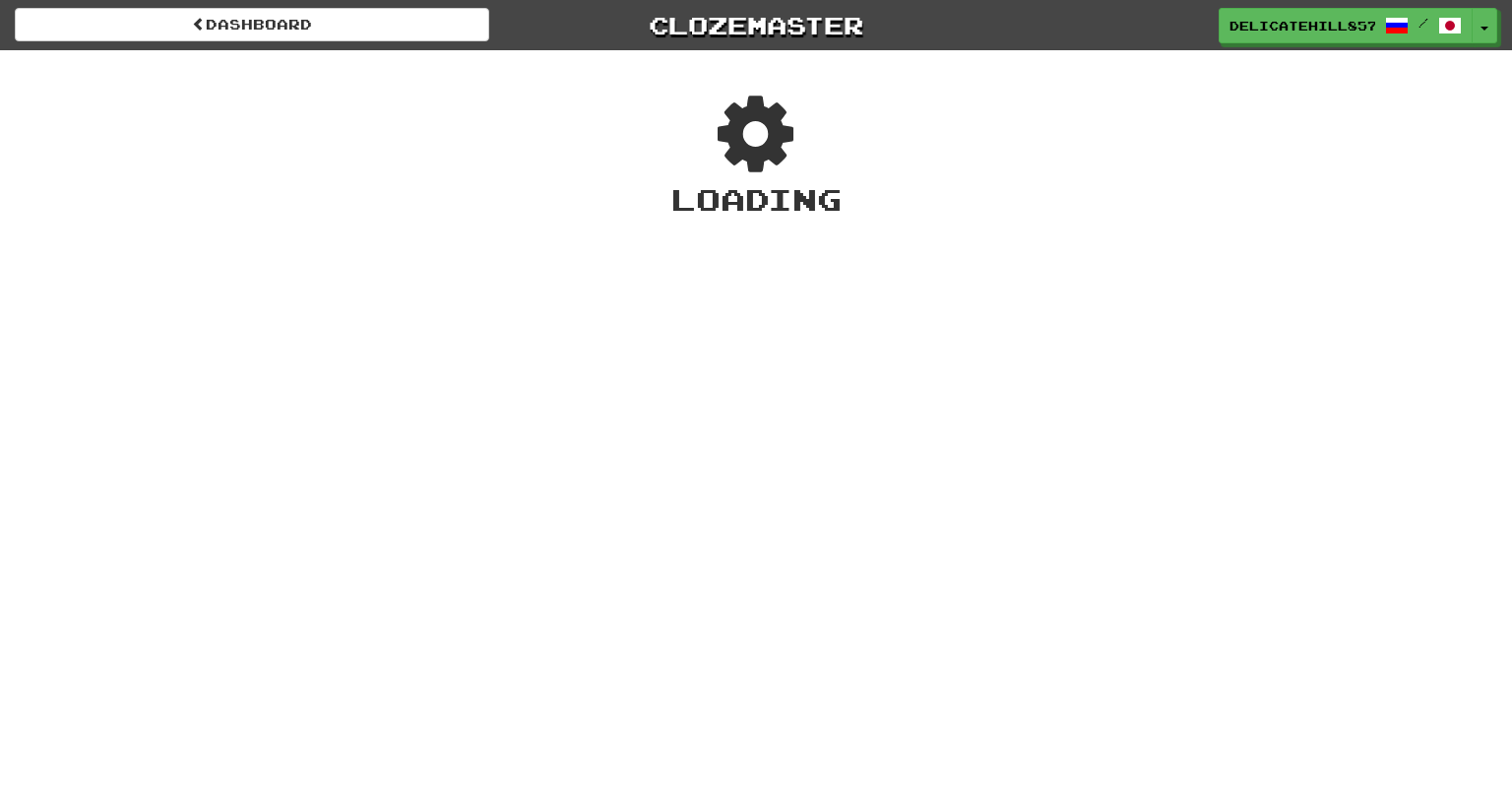 scroll, scrollTop: 0, scrollLeft: 0, axis: both 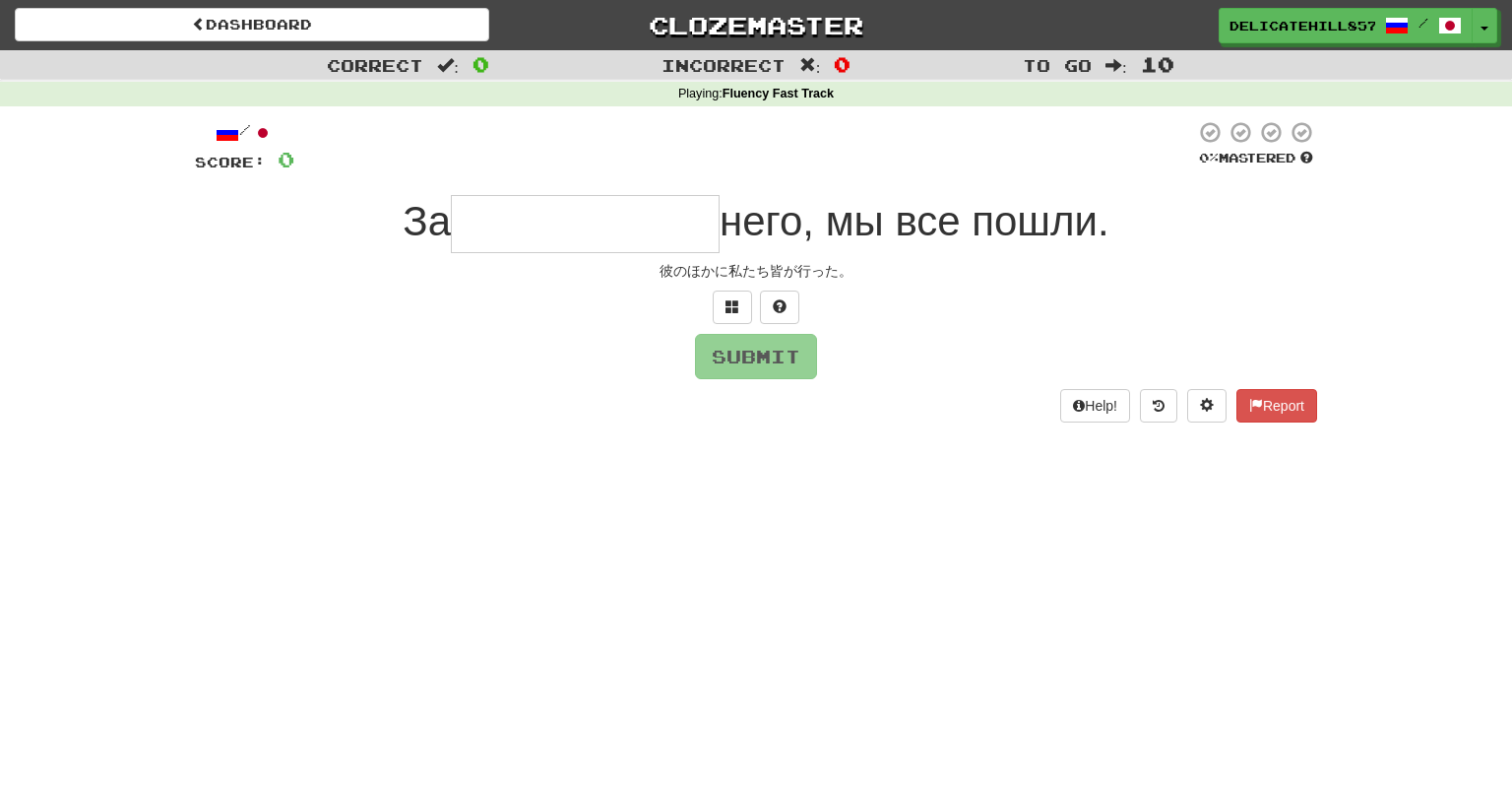 type on "**********" 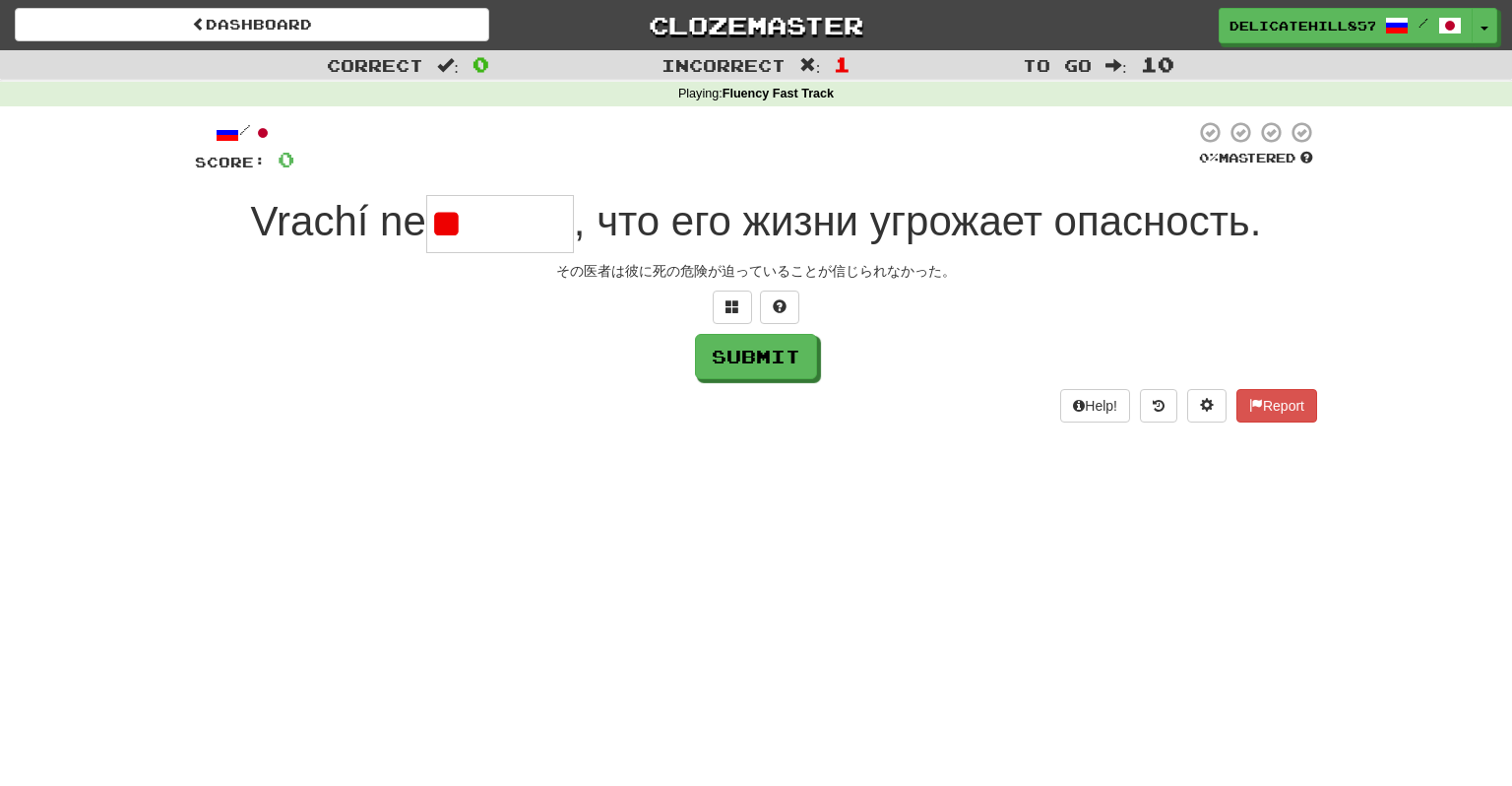 type on "*" 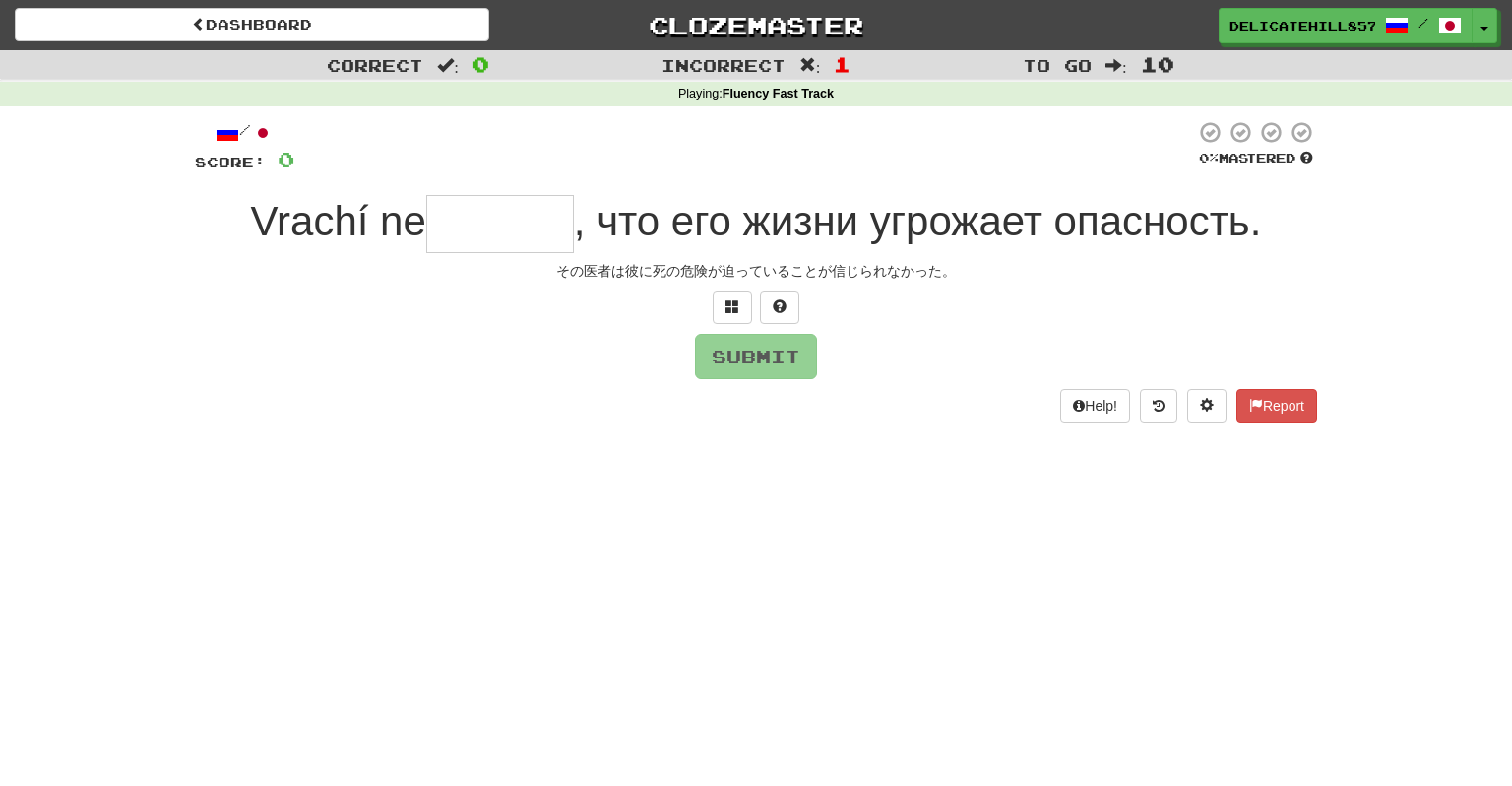 type on "*" 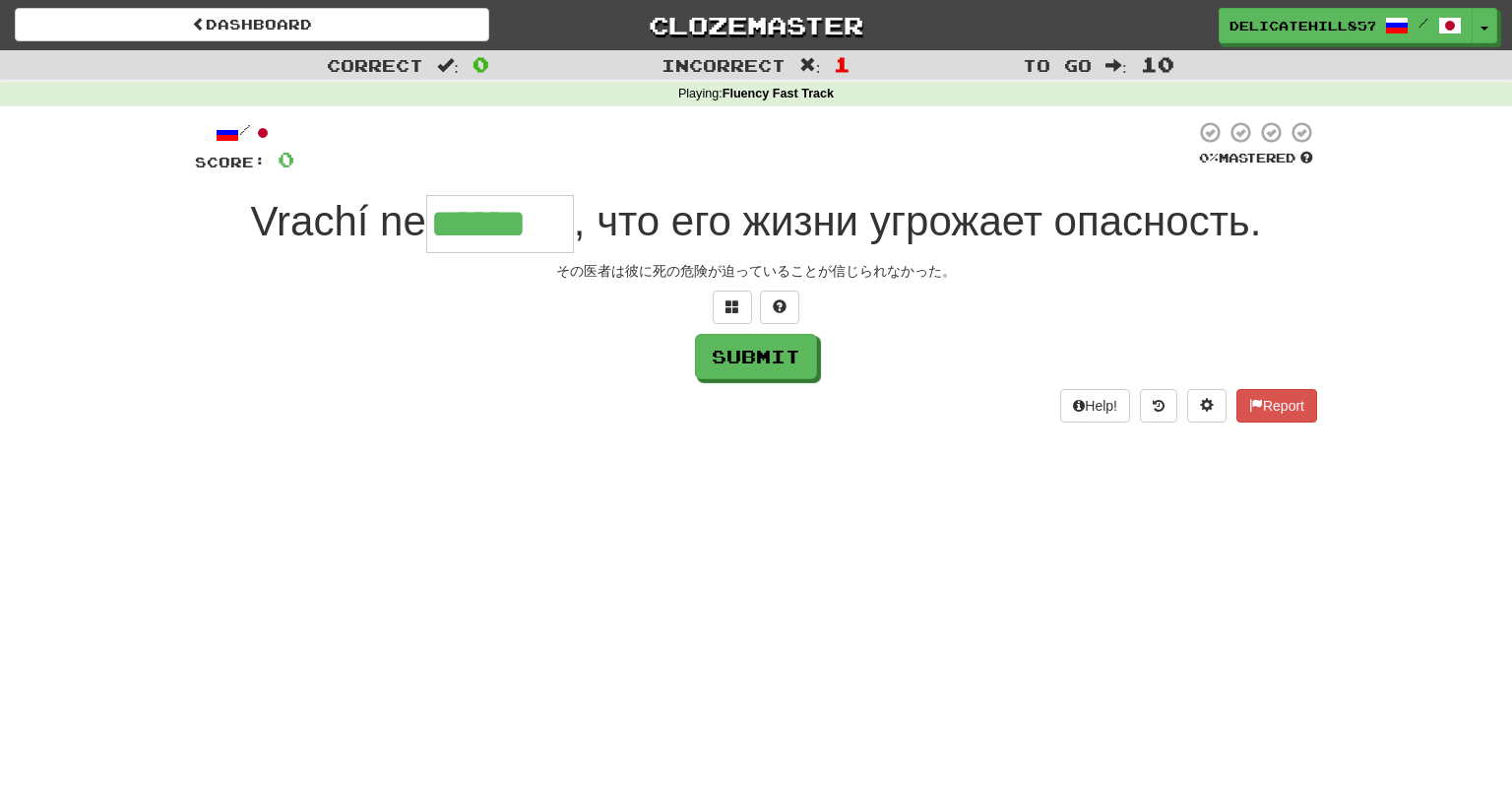 type on "******" 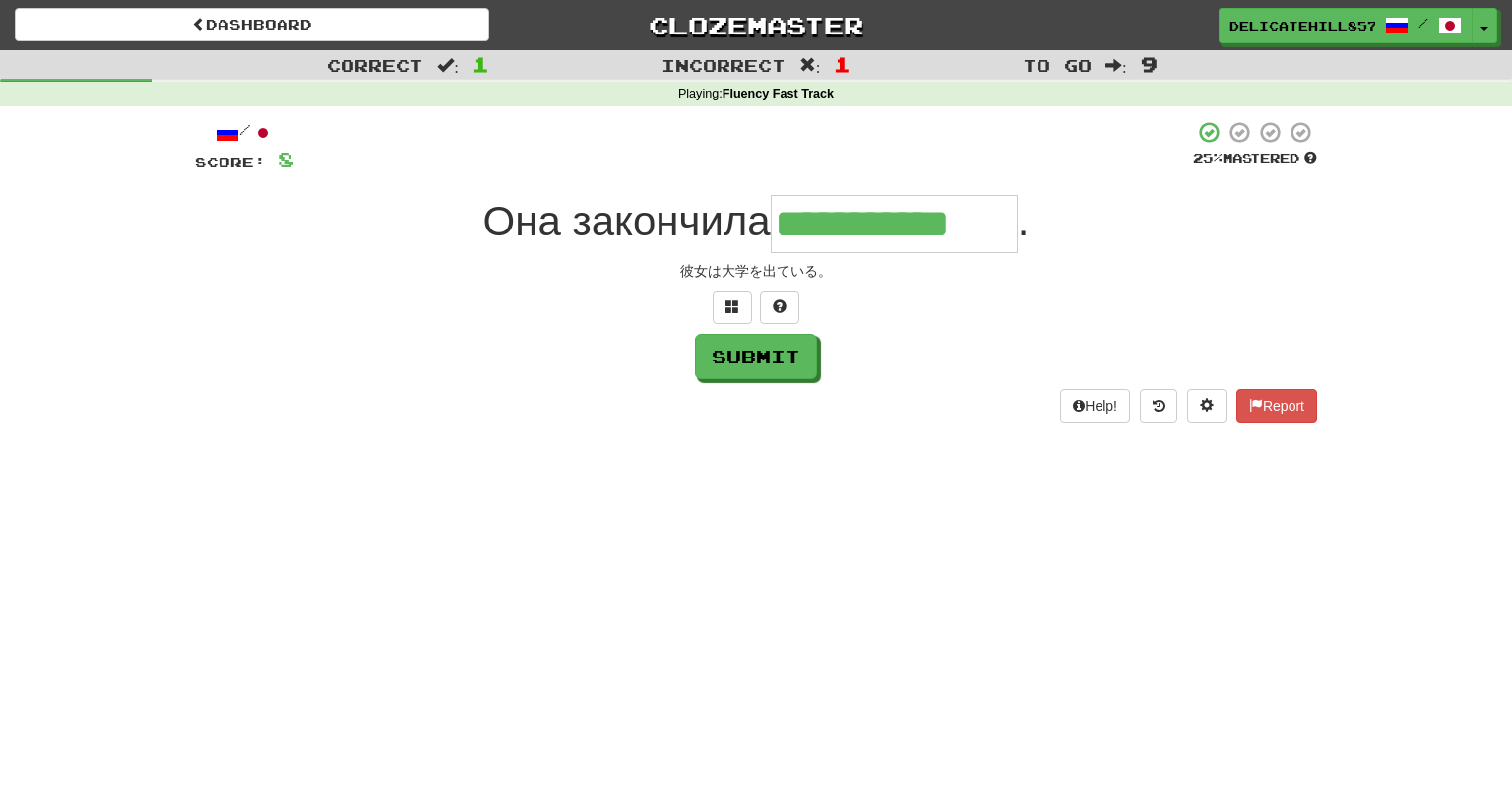 type on "**********" 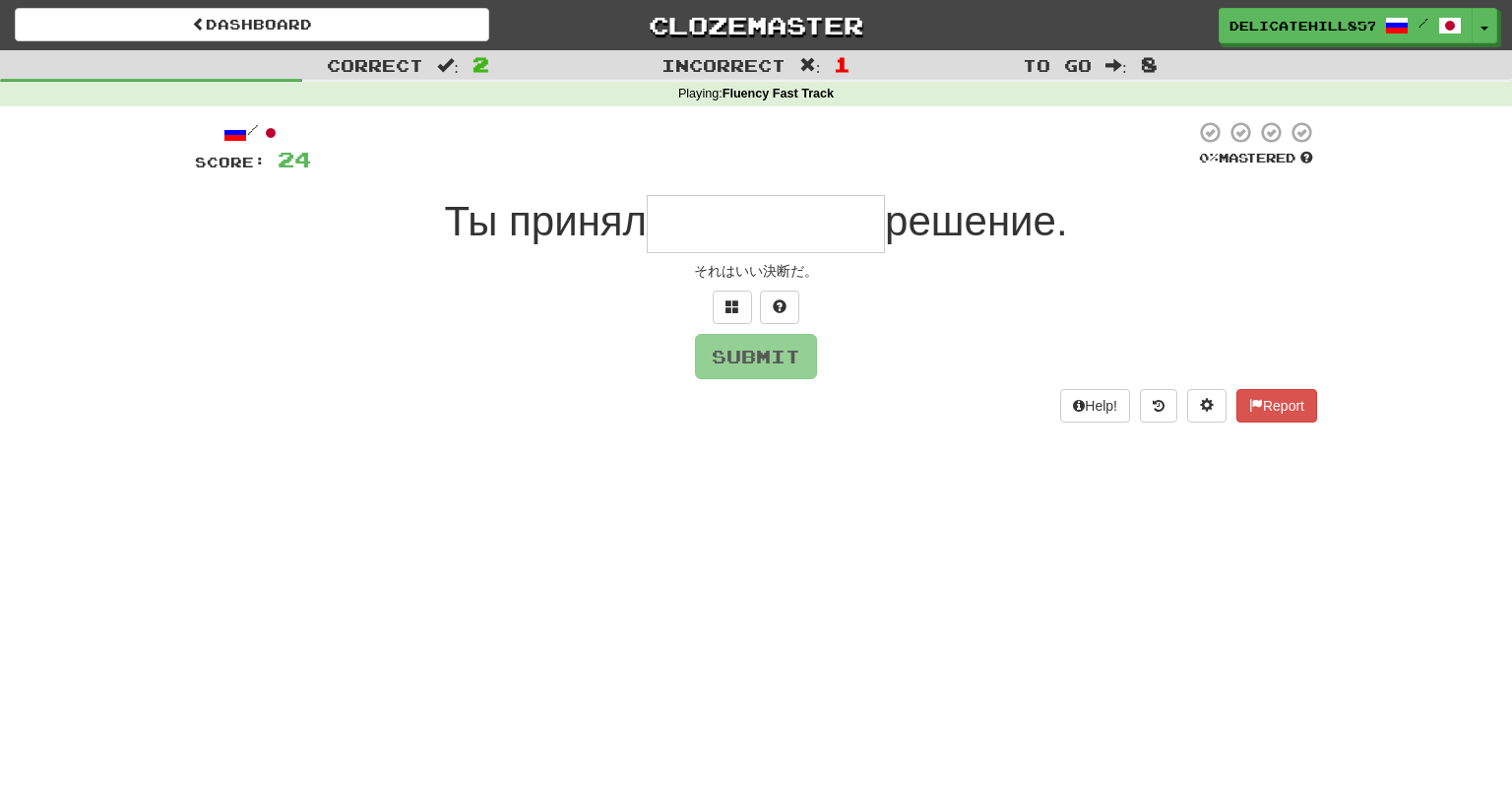 type on "*" 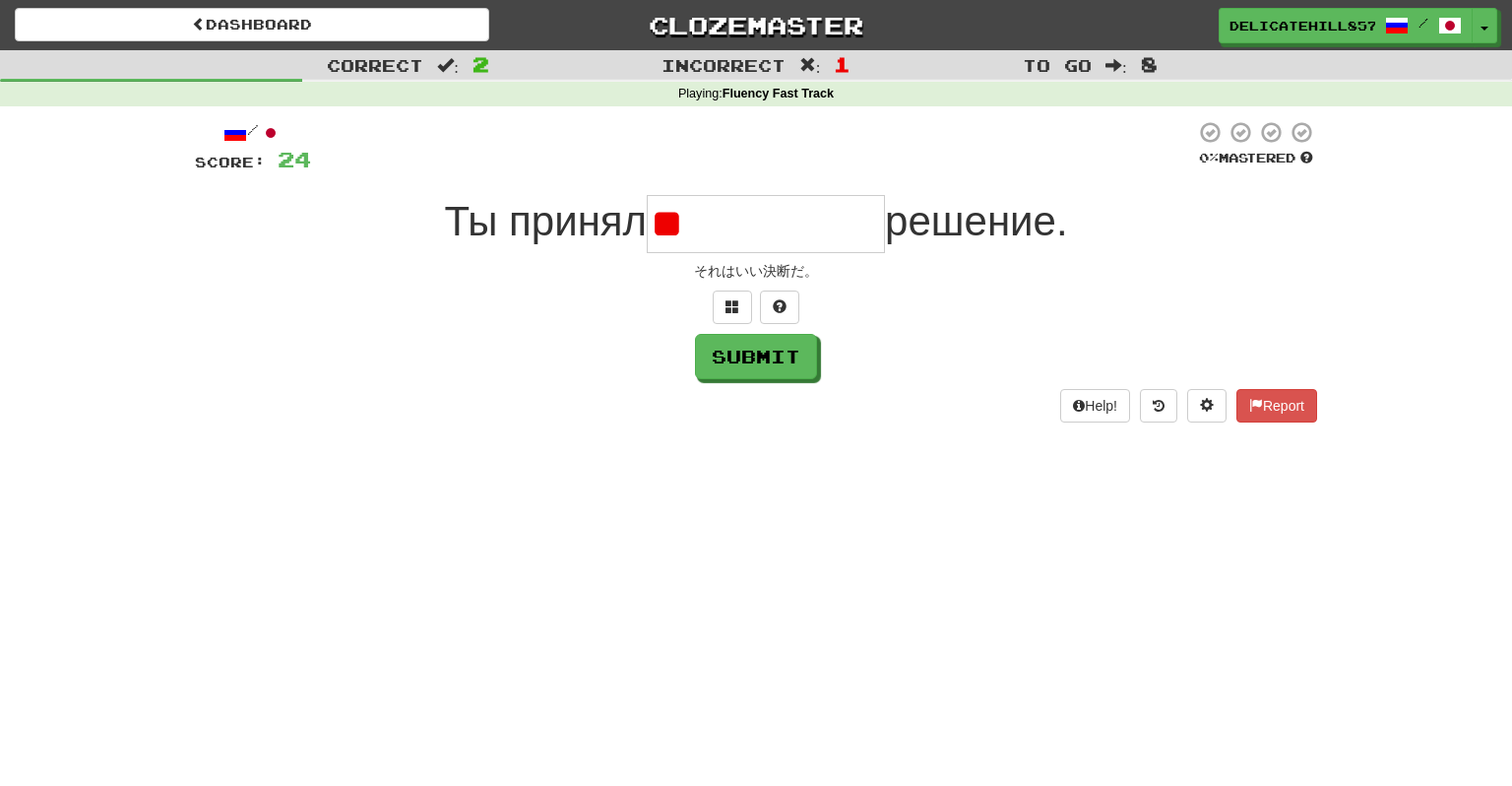 type on "*" 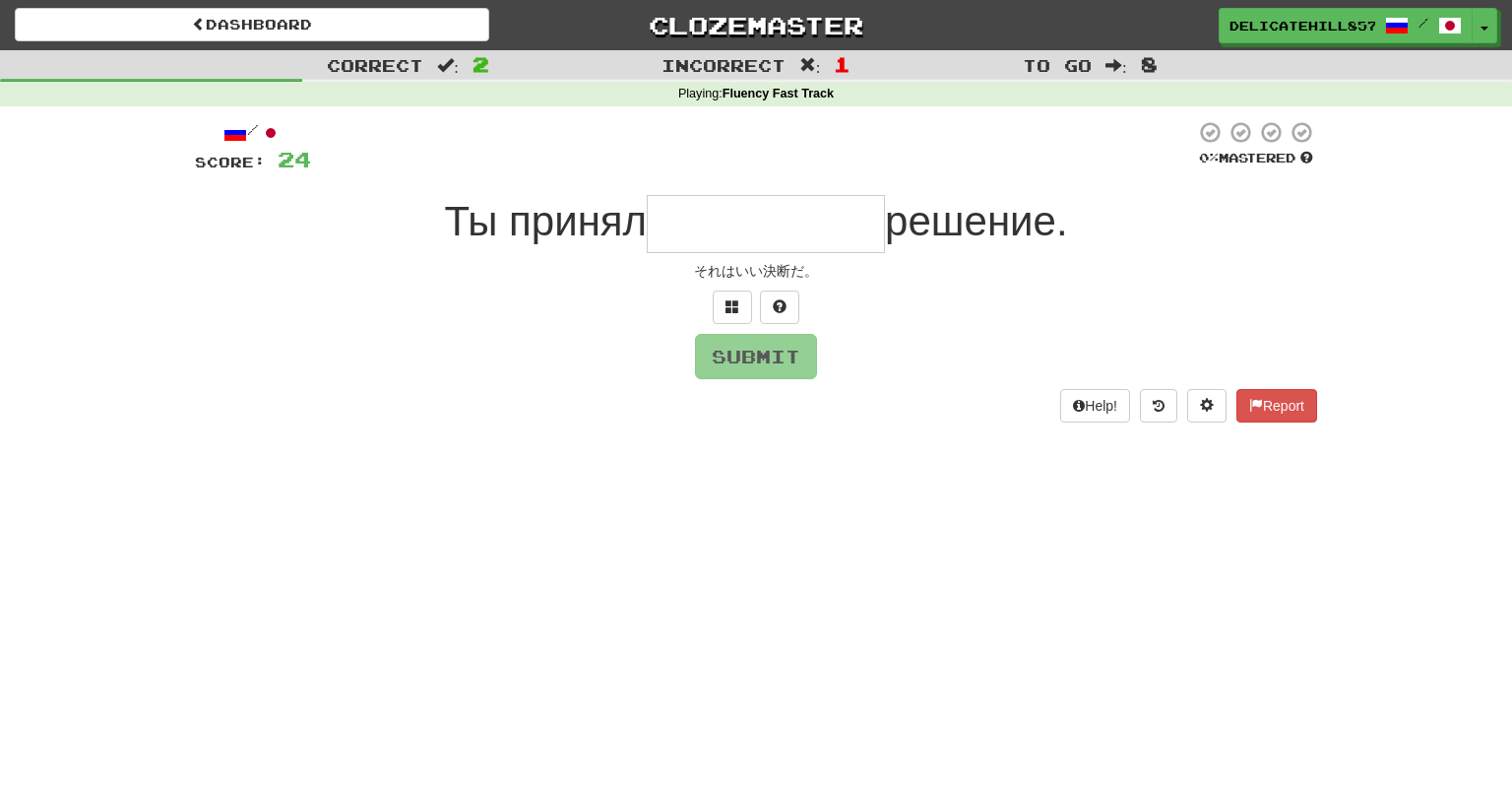 type on "**********" 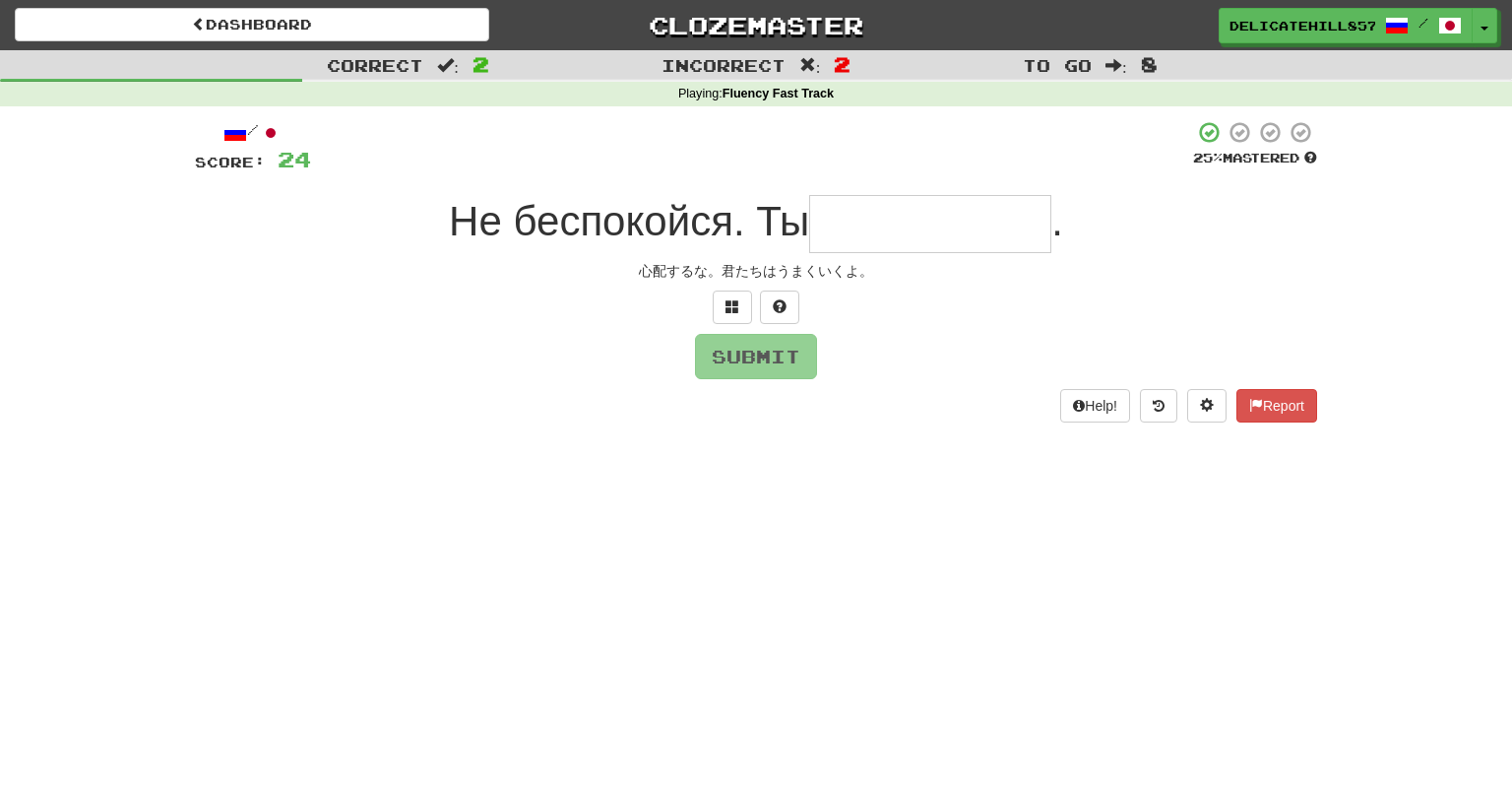 type on "**********" 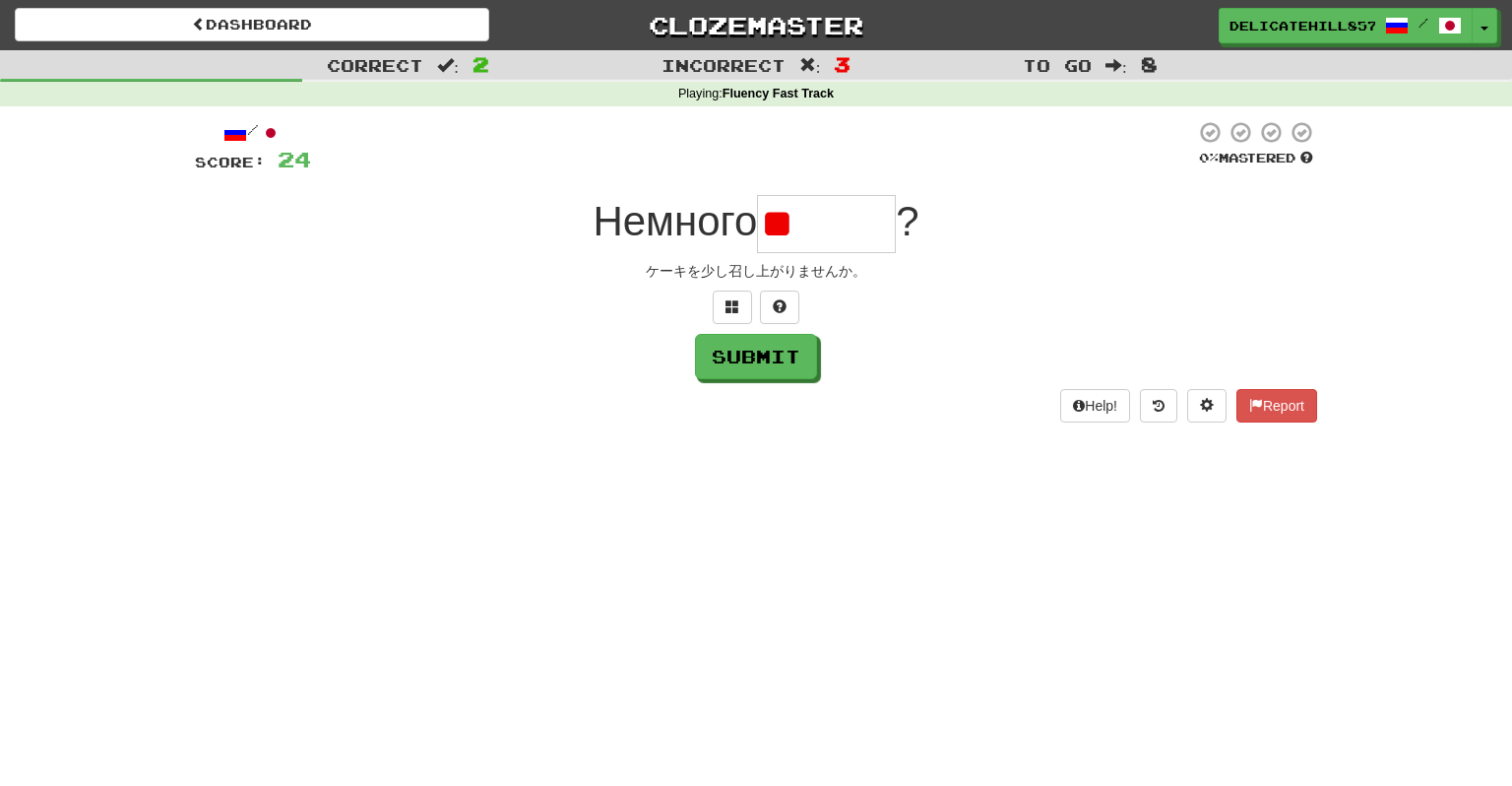 type on "*" 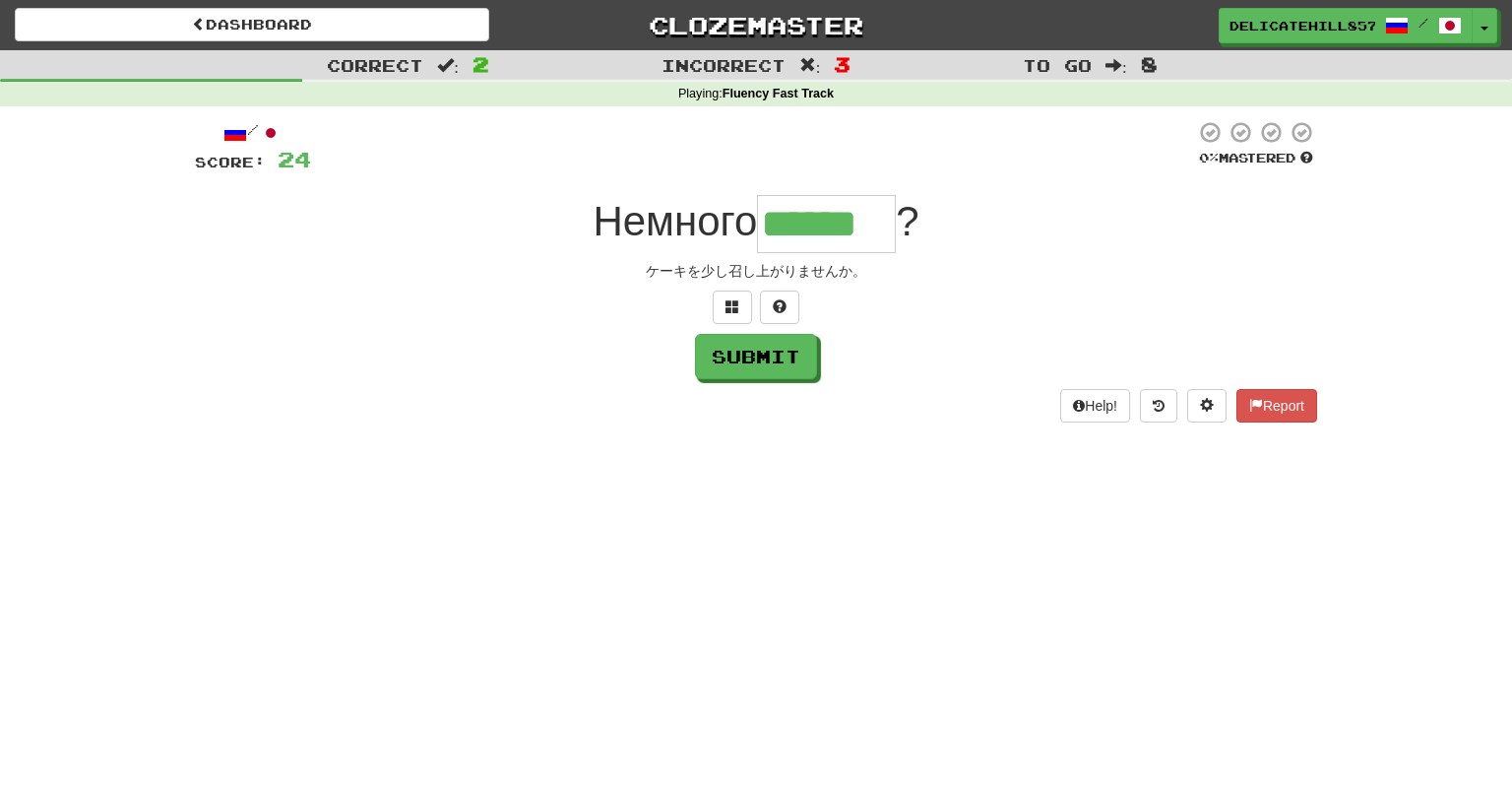 type on "******" 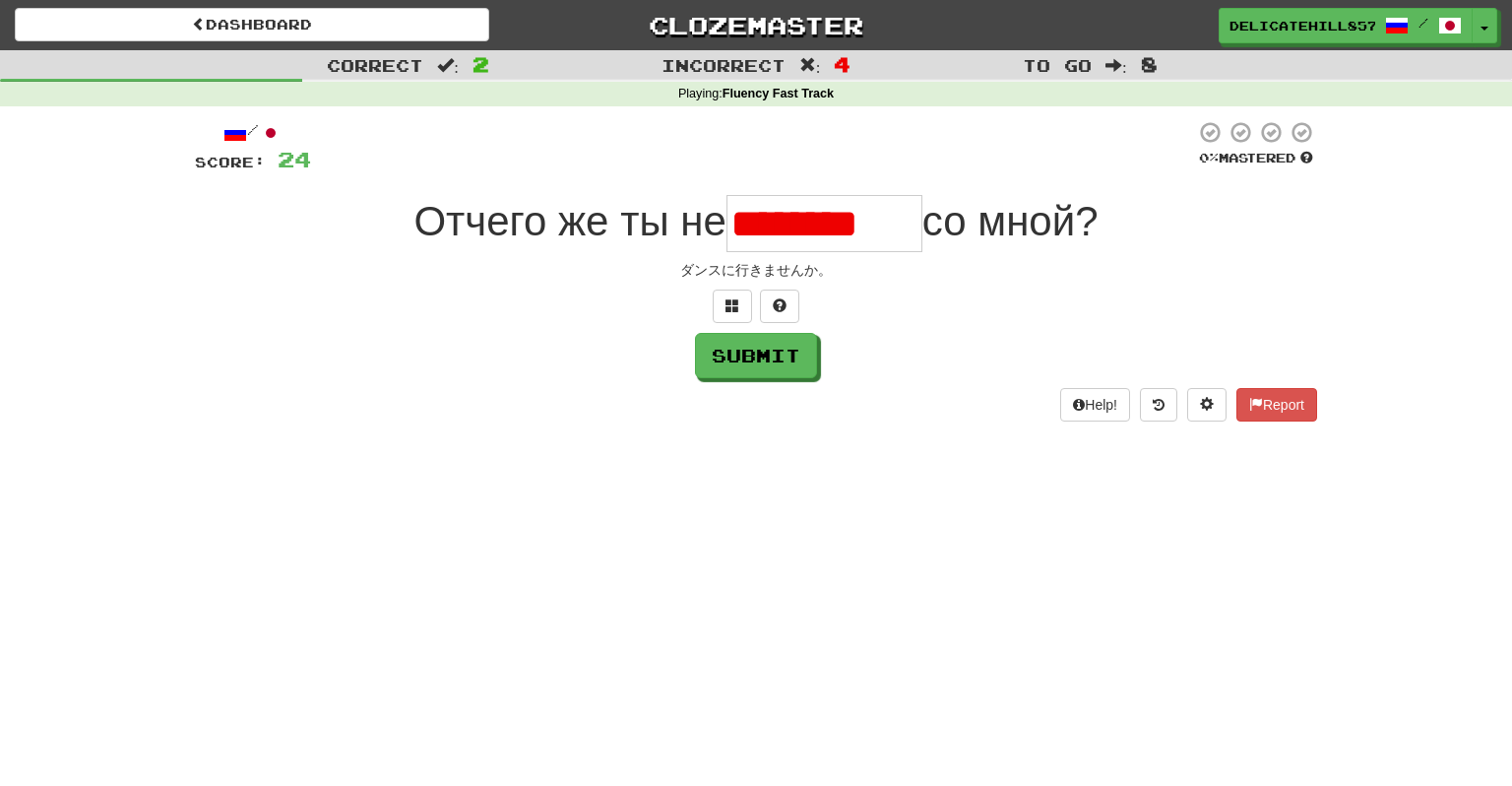 scroll, scrollTop: 0, scrollLeft: 0, axis: both 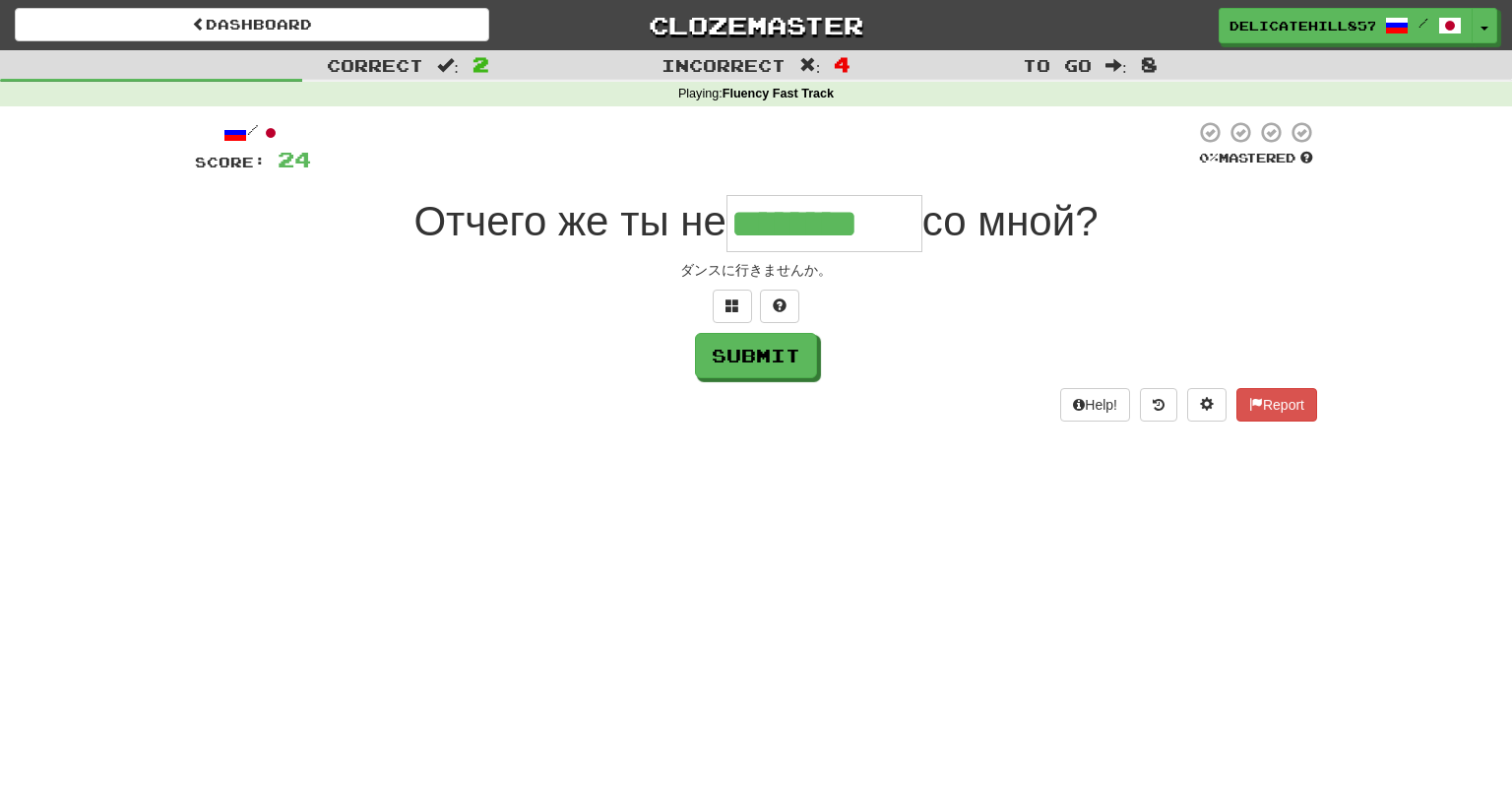 type on "********" 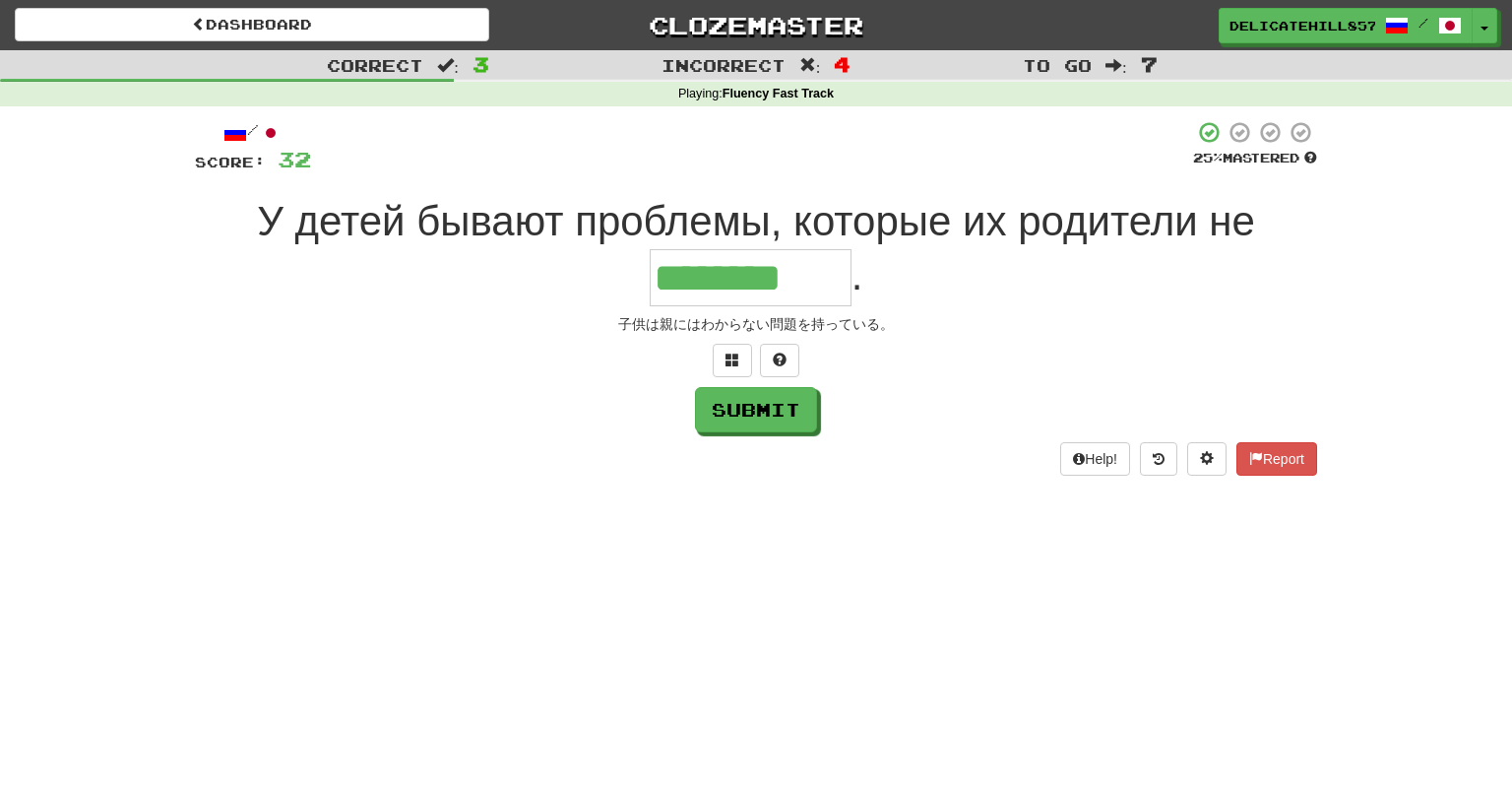 scroll, scrollTop: 0, scrollLeft: 0, axis: both 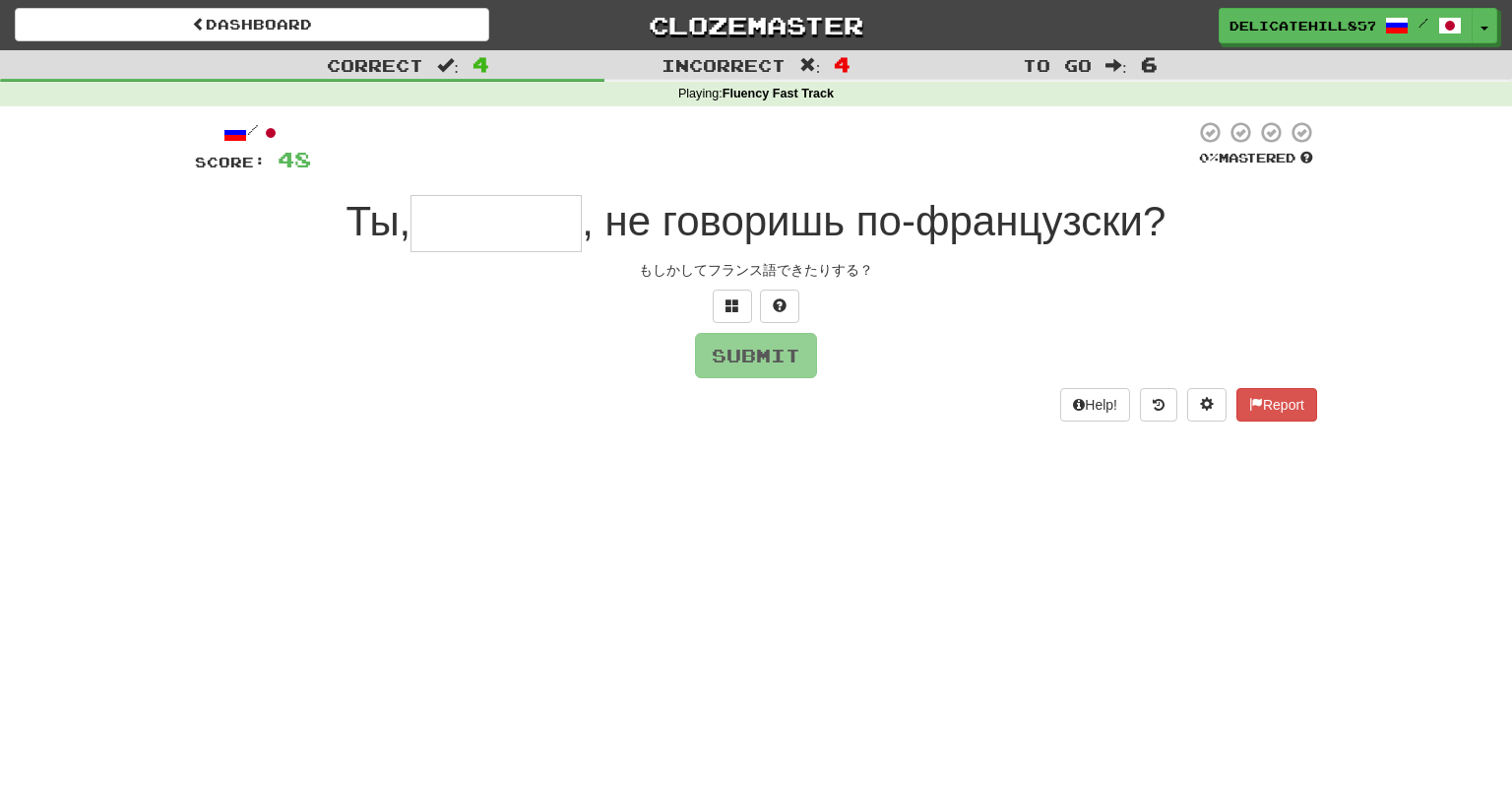 type on "*" 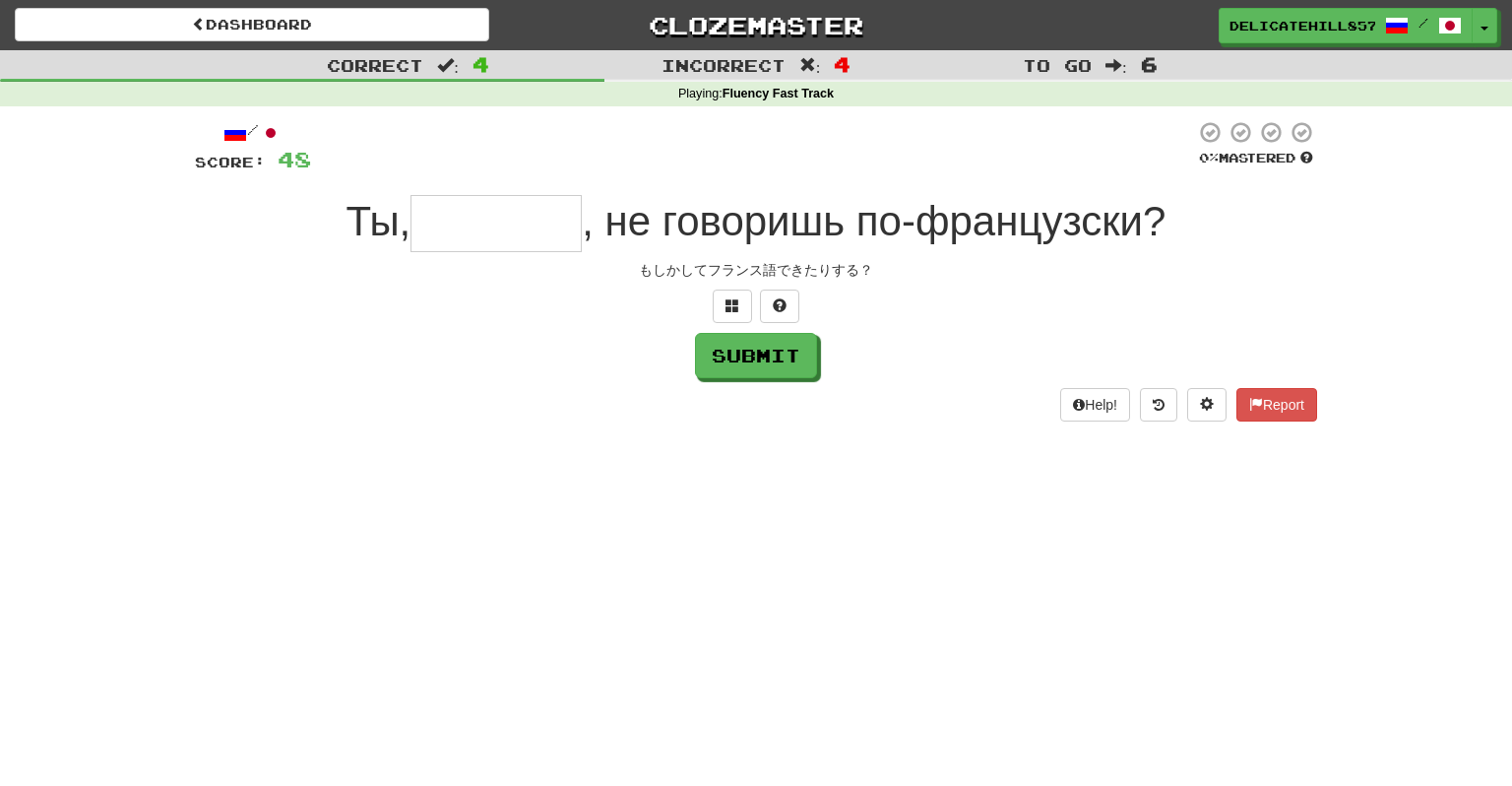 type on "*******" 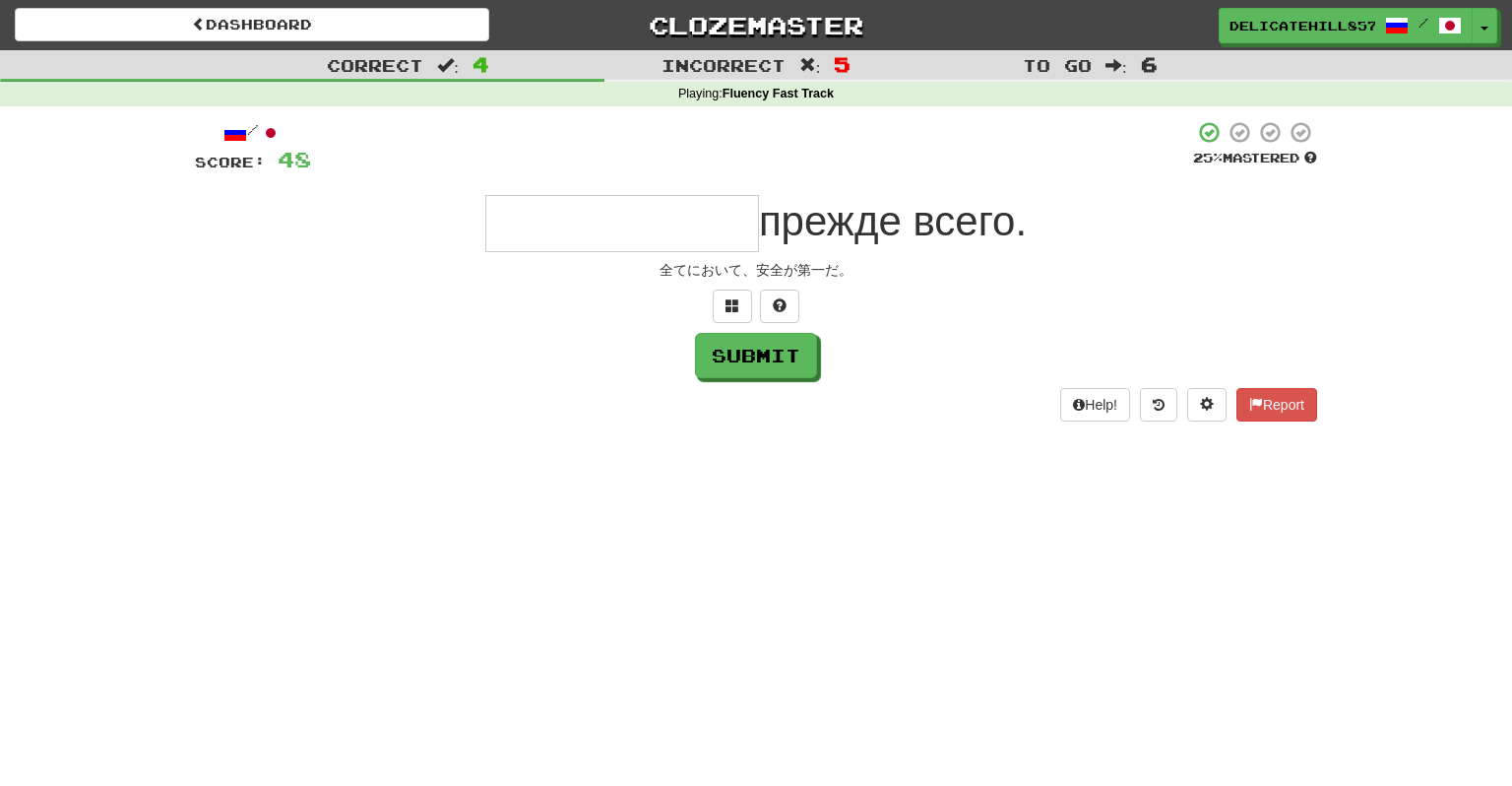 type on "*" 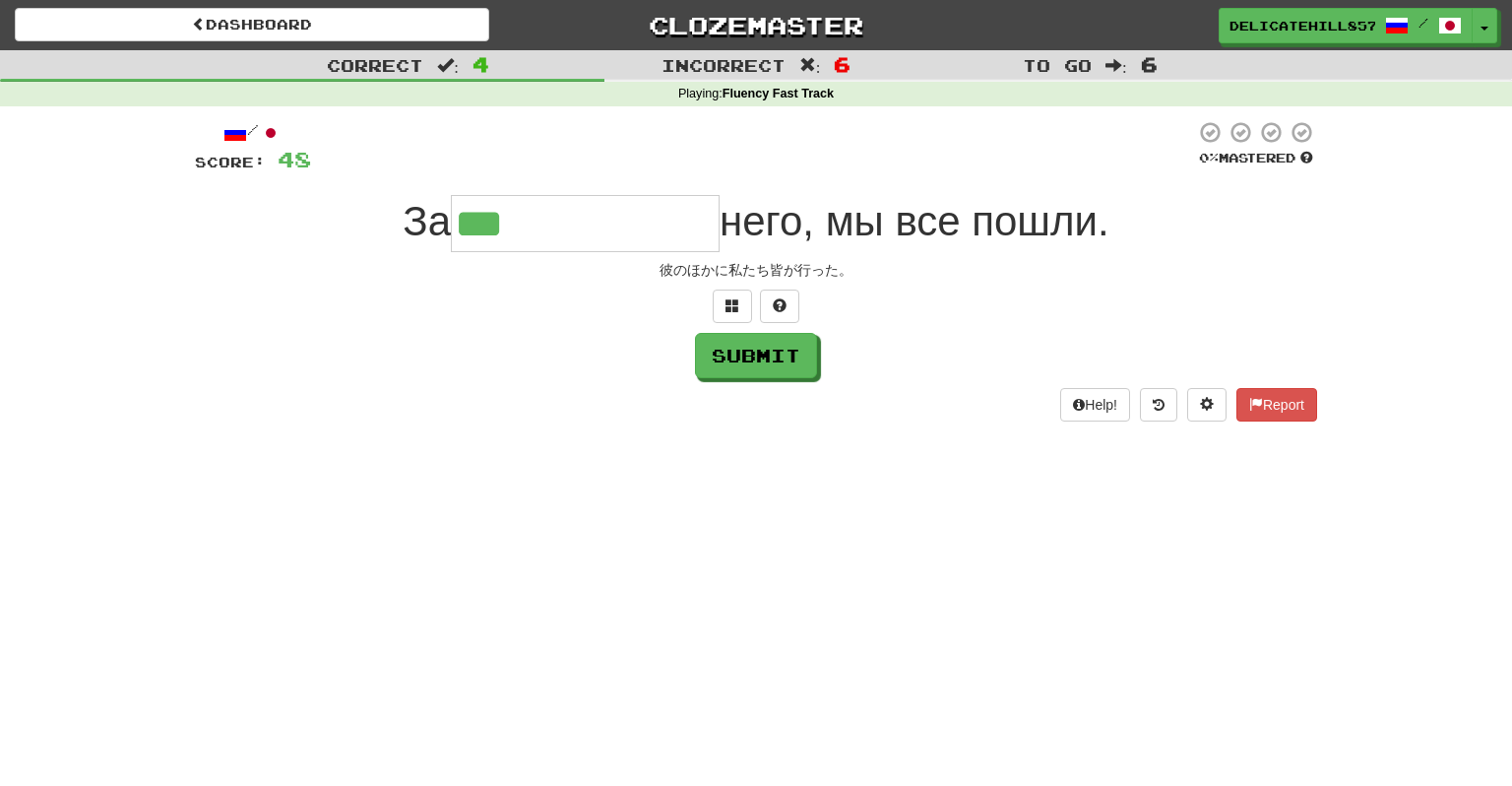 type on "**********" 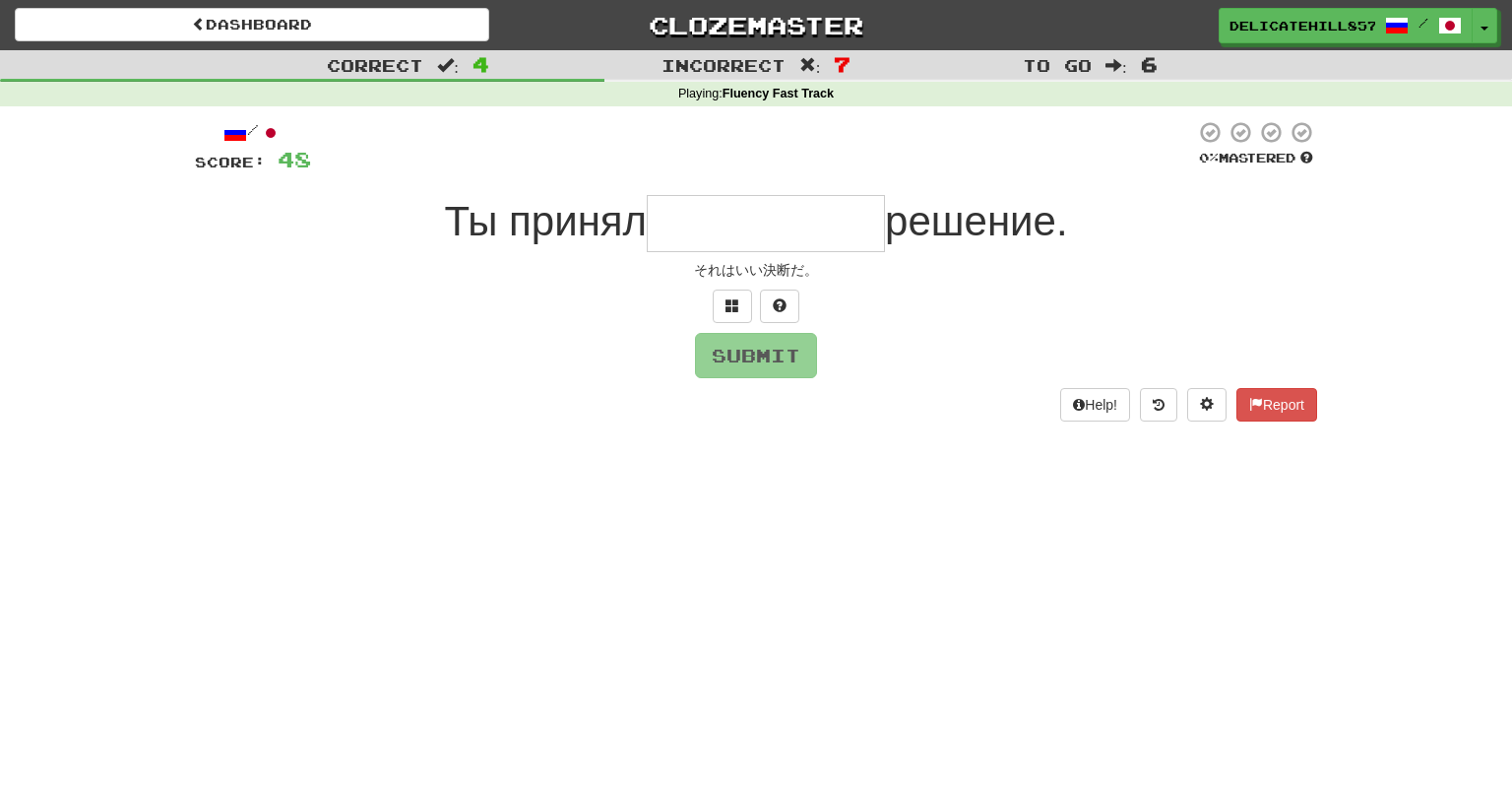 type on "**********" 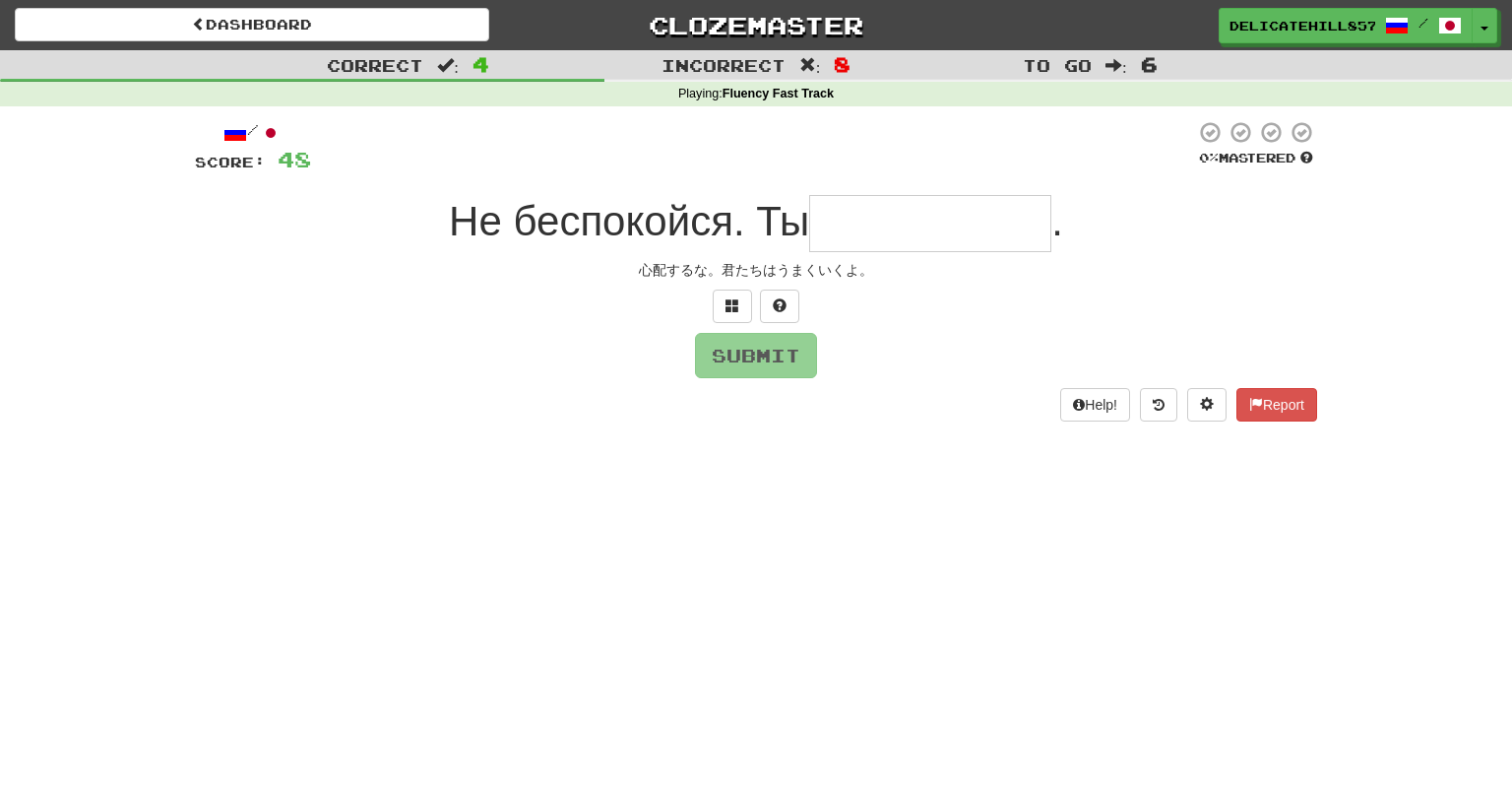 type on "**********" 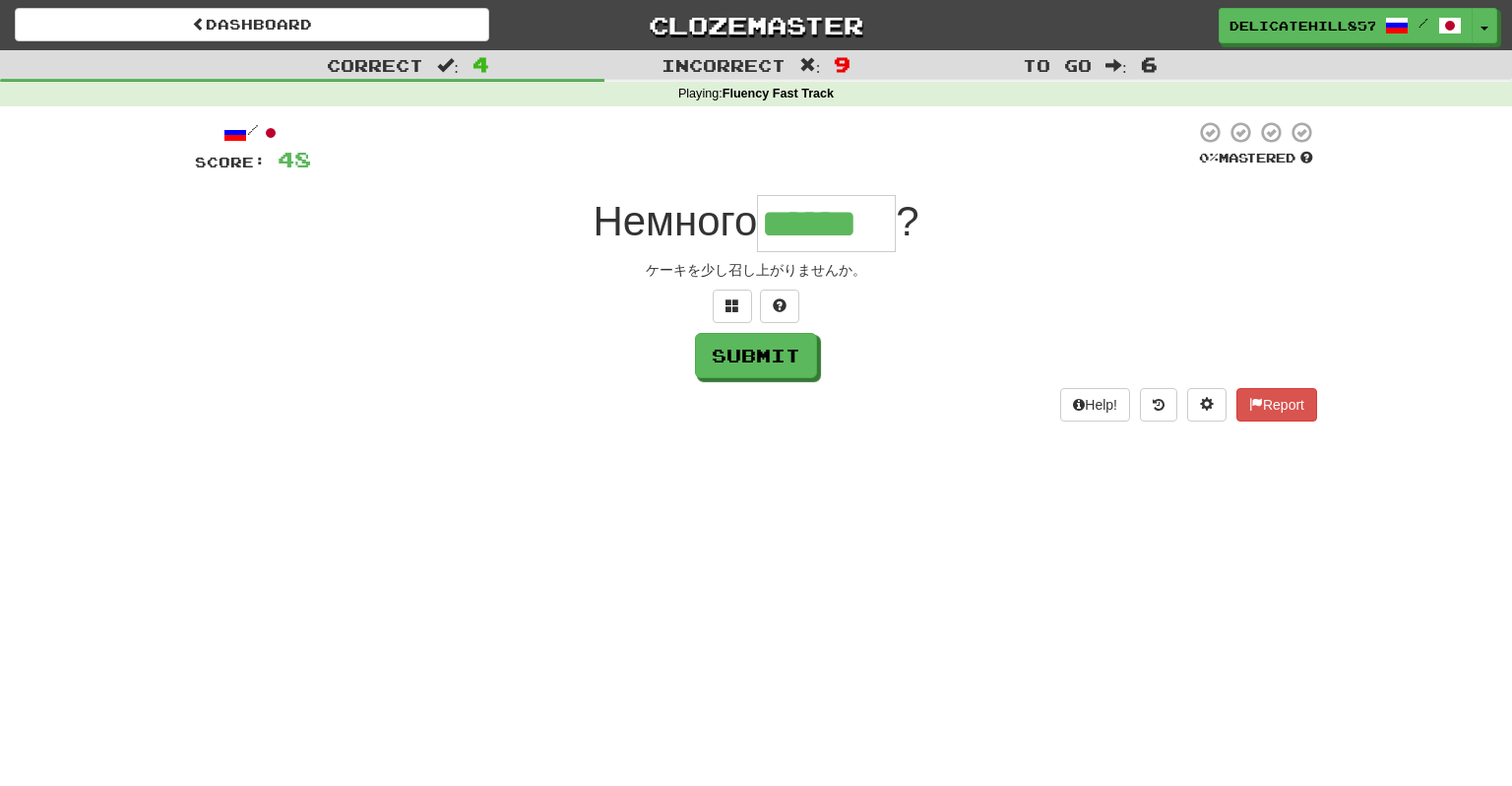 type on "******" 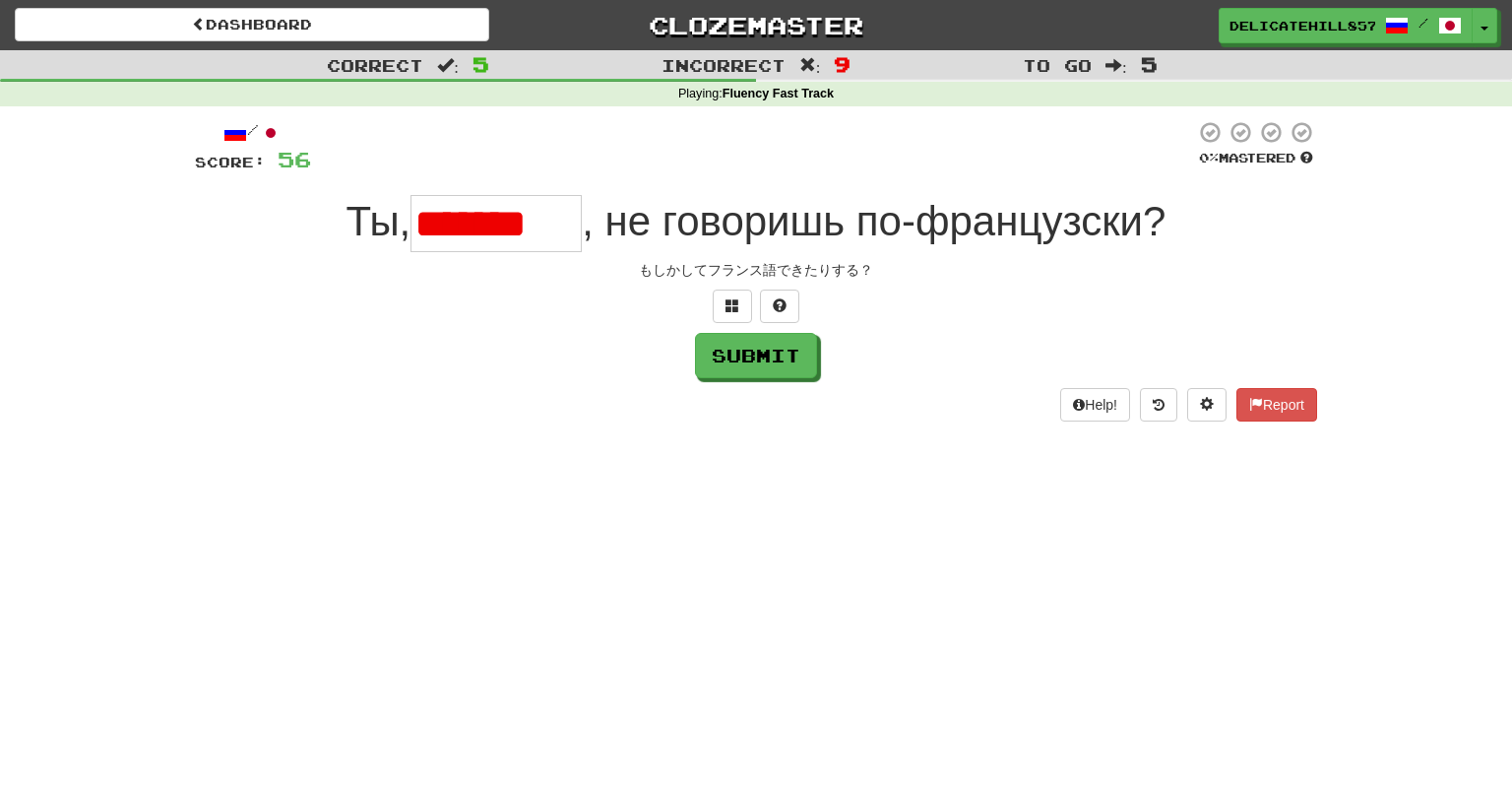 scroll, scrollTop: 0, scrollLeft: 0, axis: both 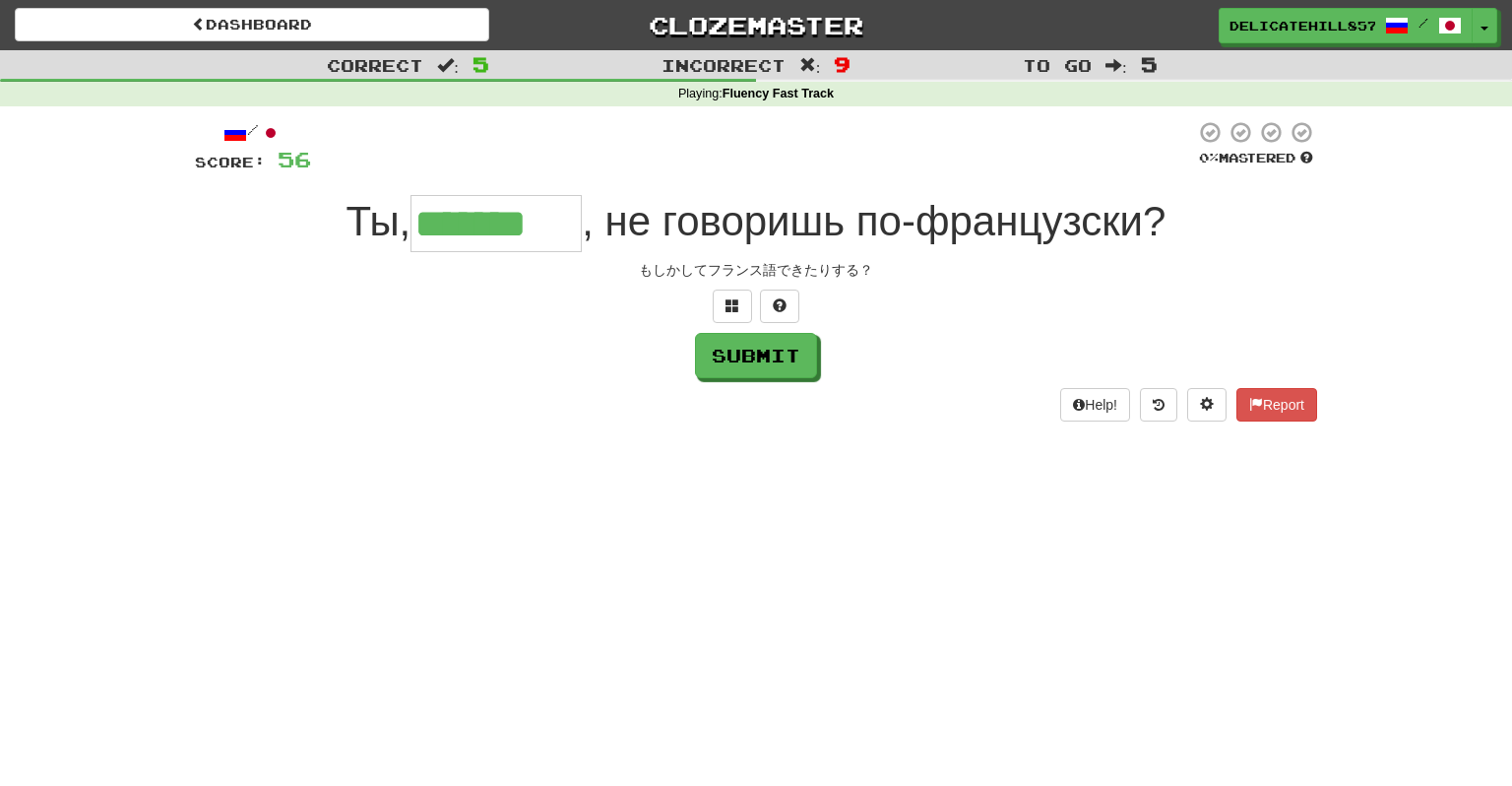 type on "*******" 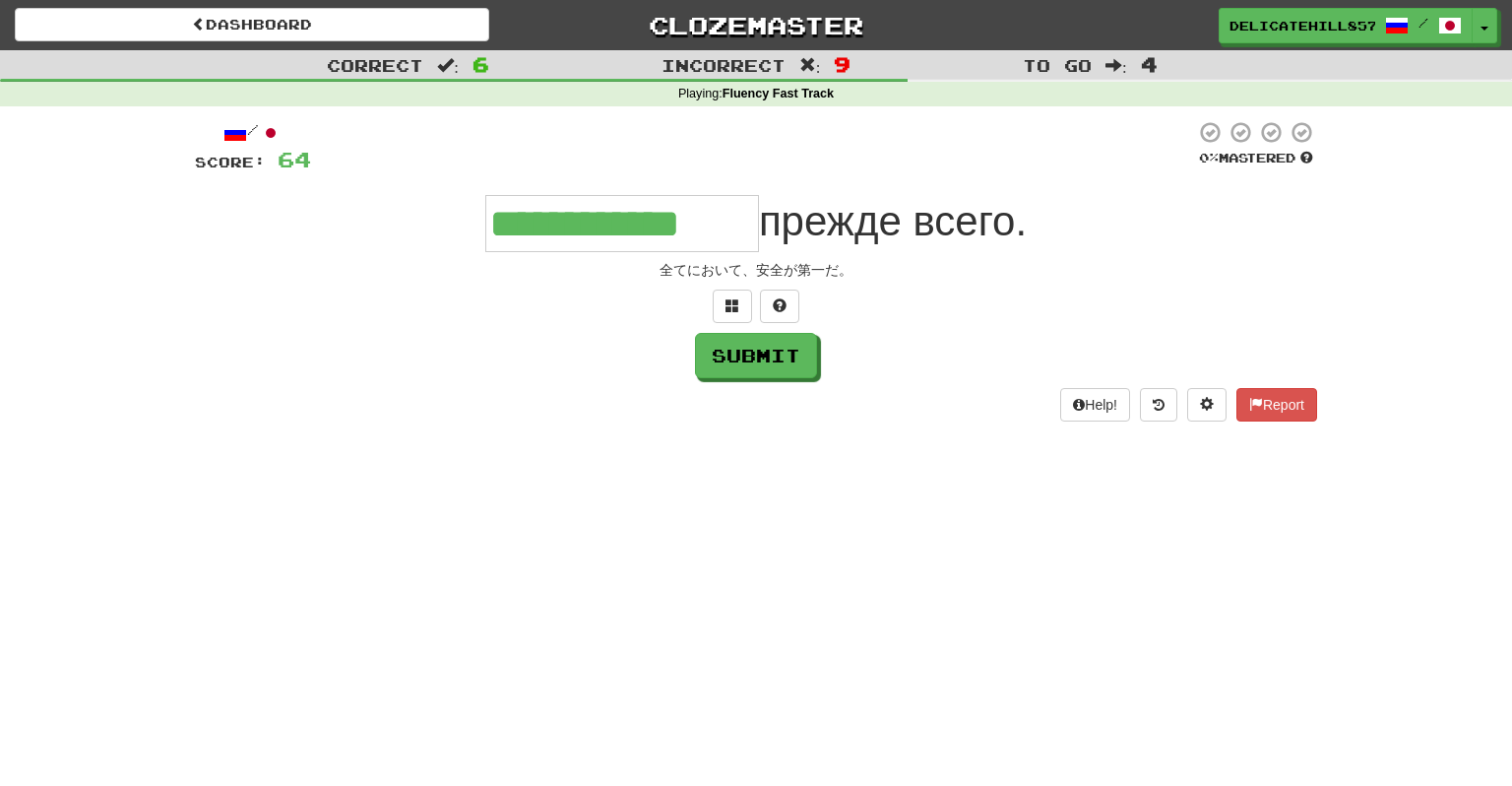 type on "**********" 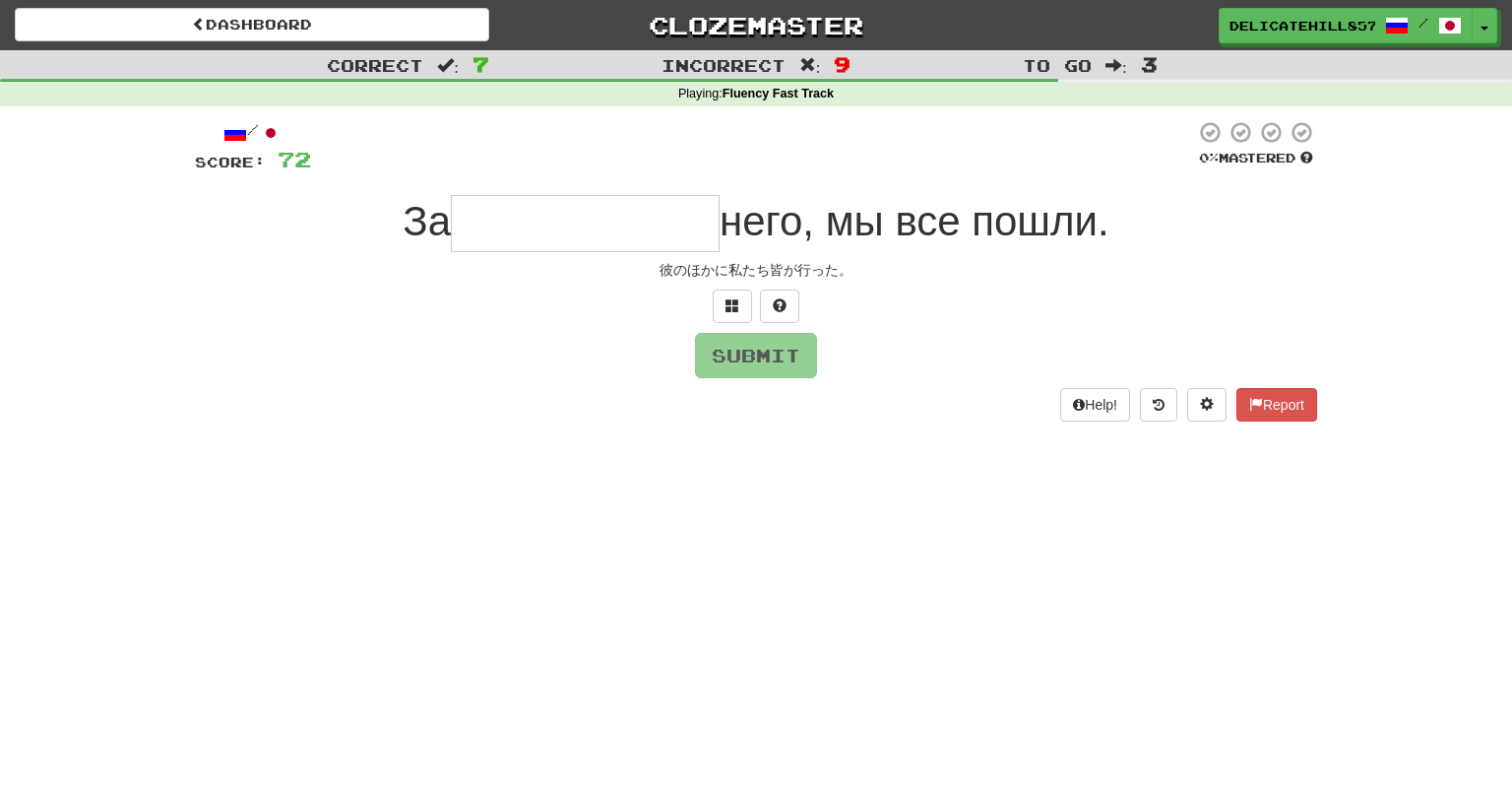 type on "**********" 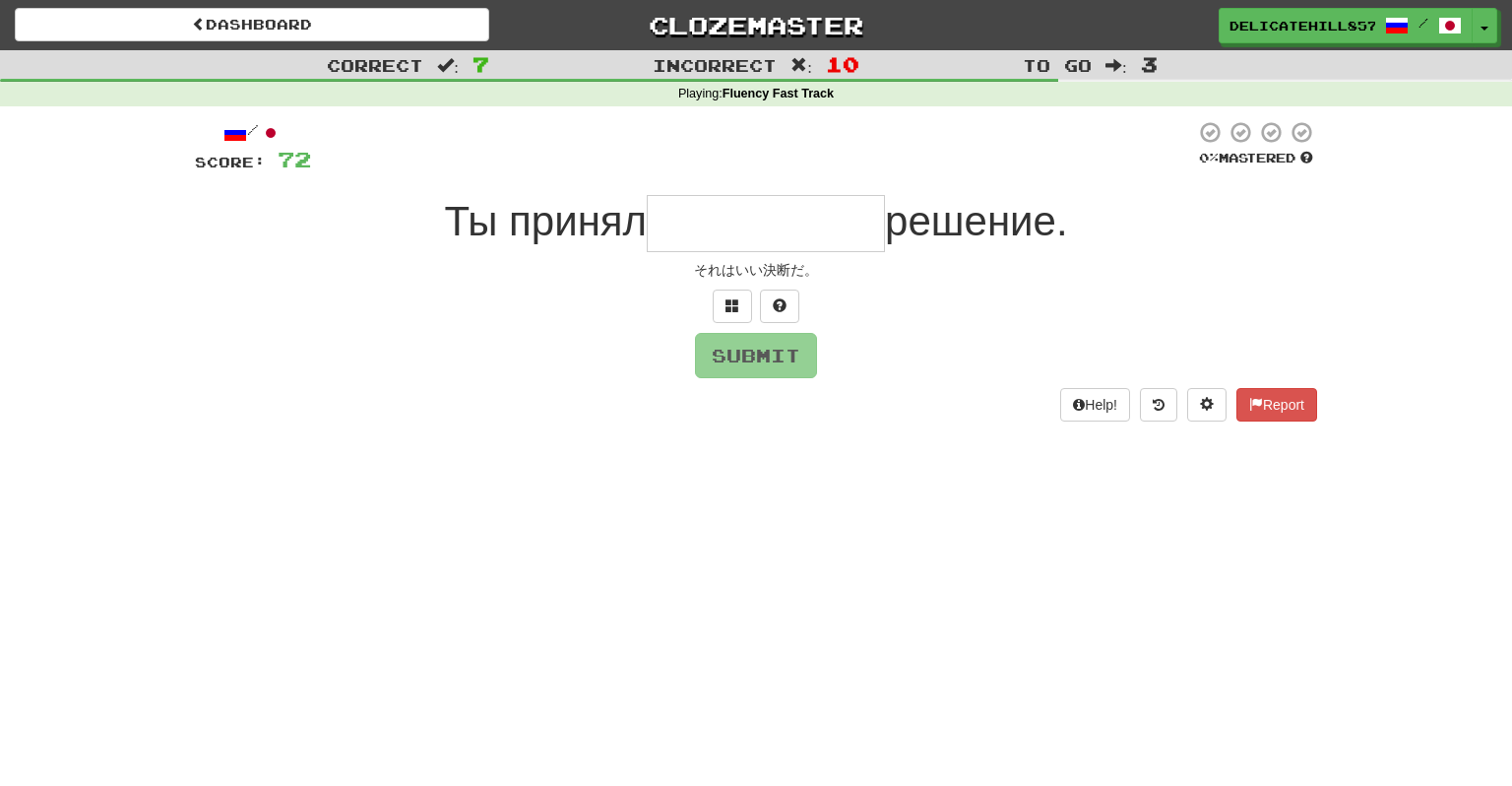 type on "**********" 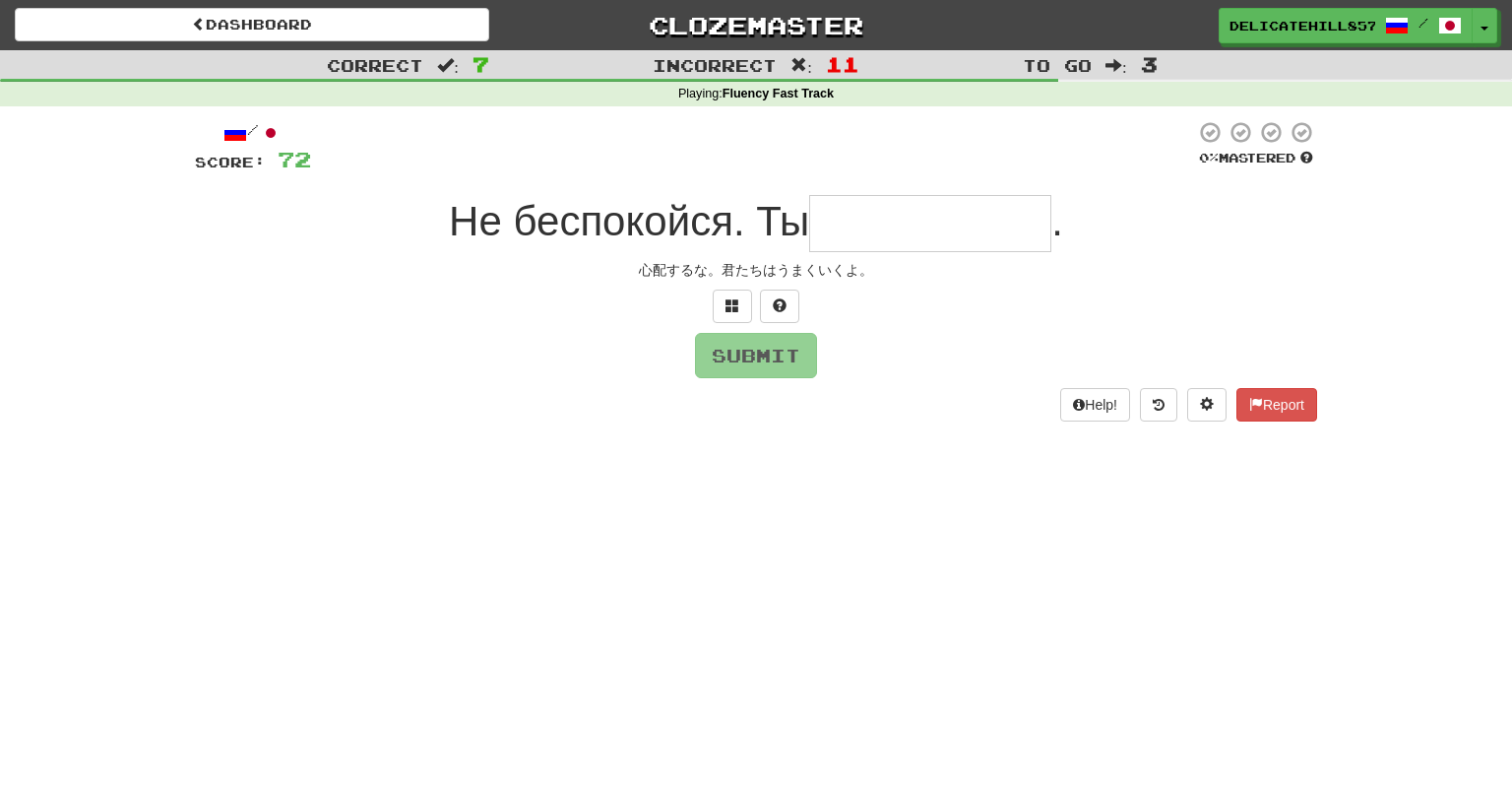 type on "**********" 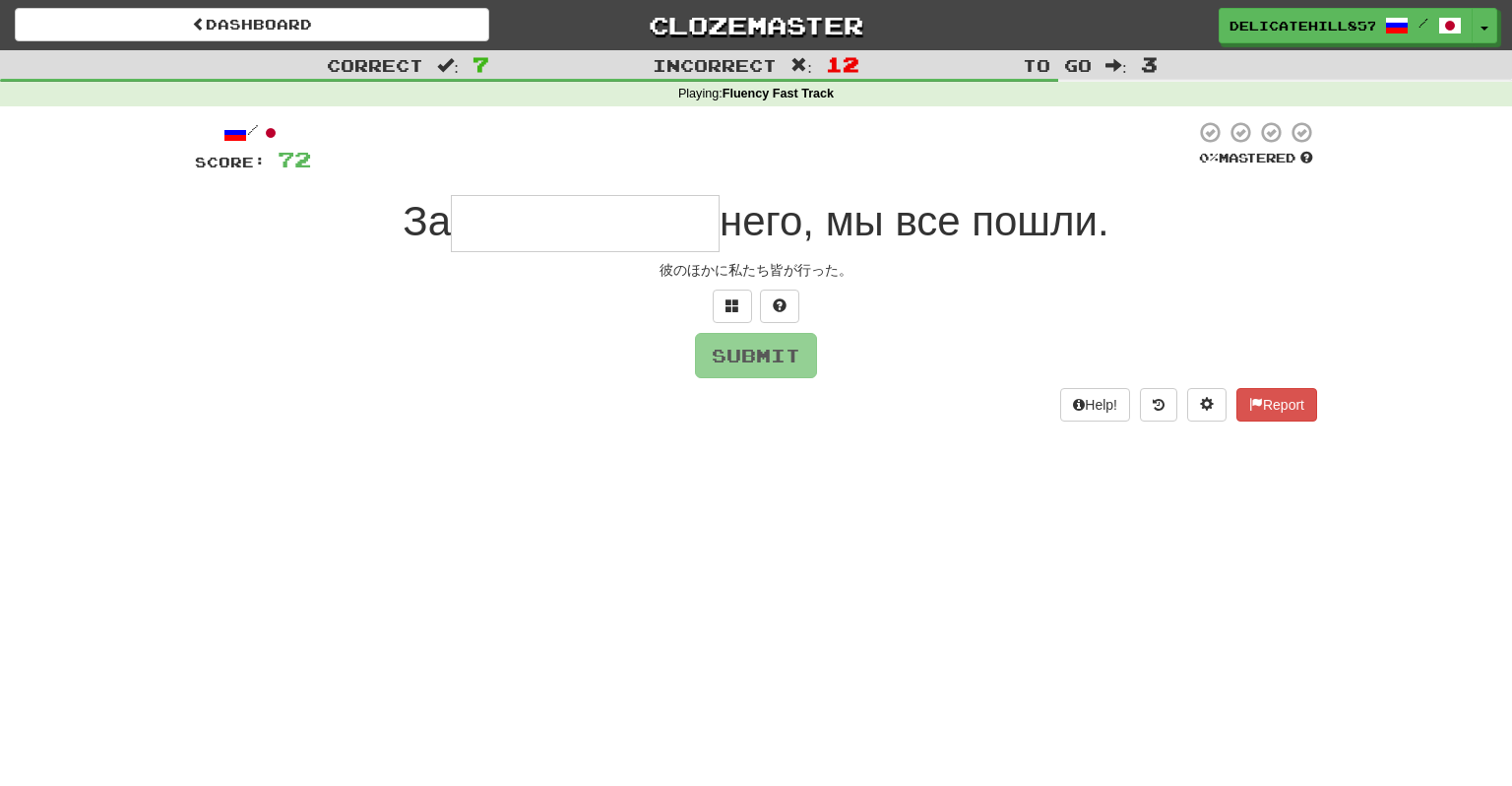 type on "**********" 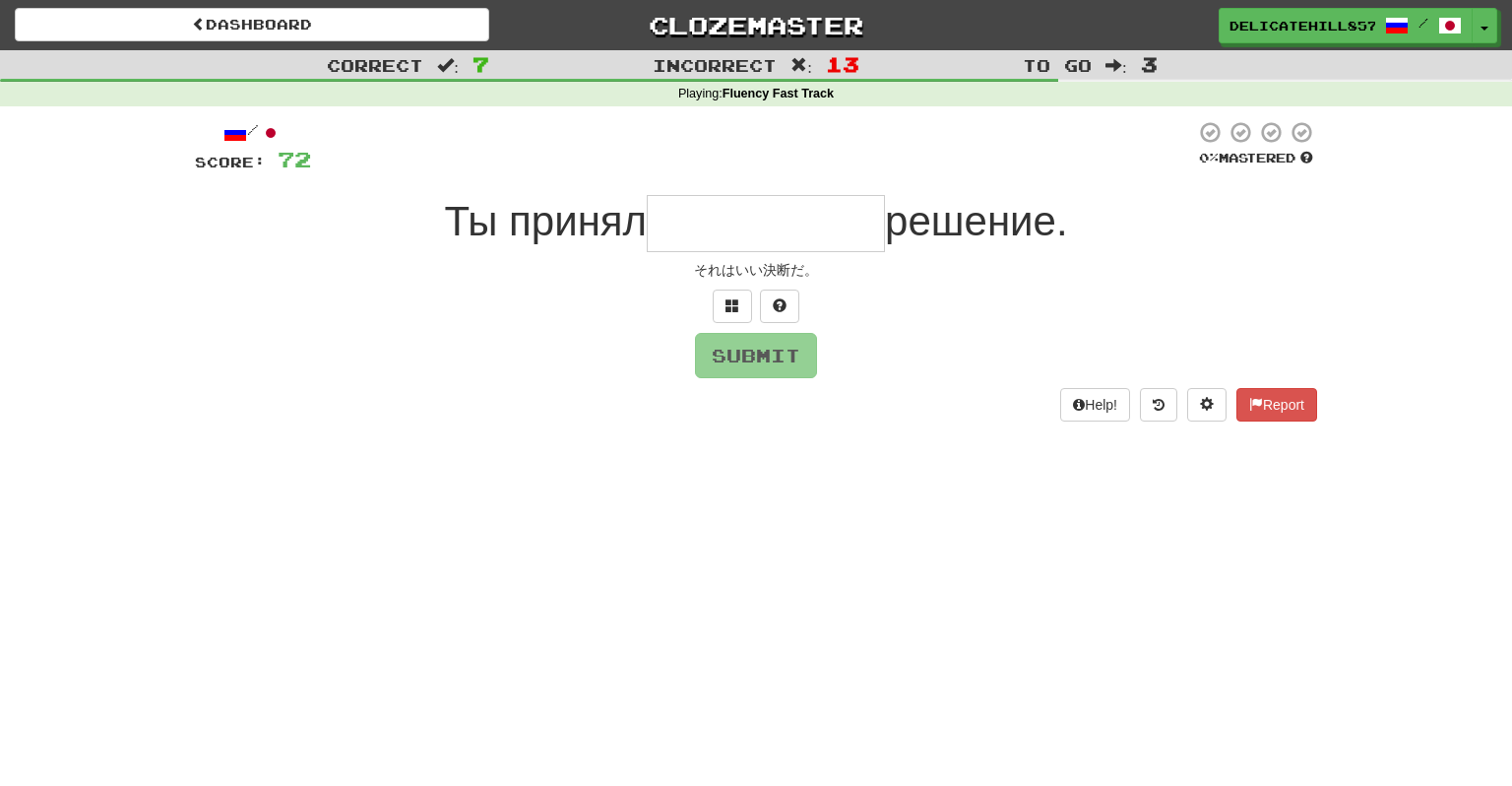 type on "**********" 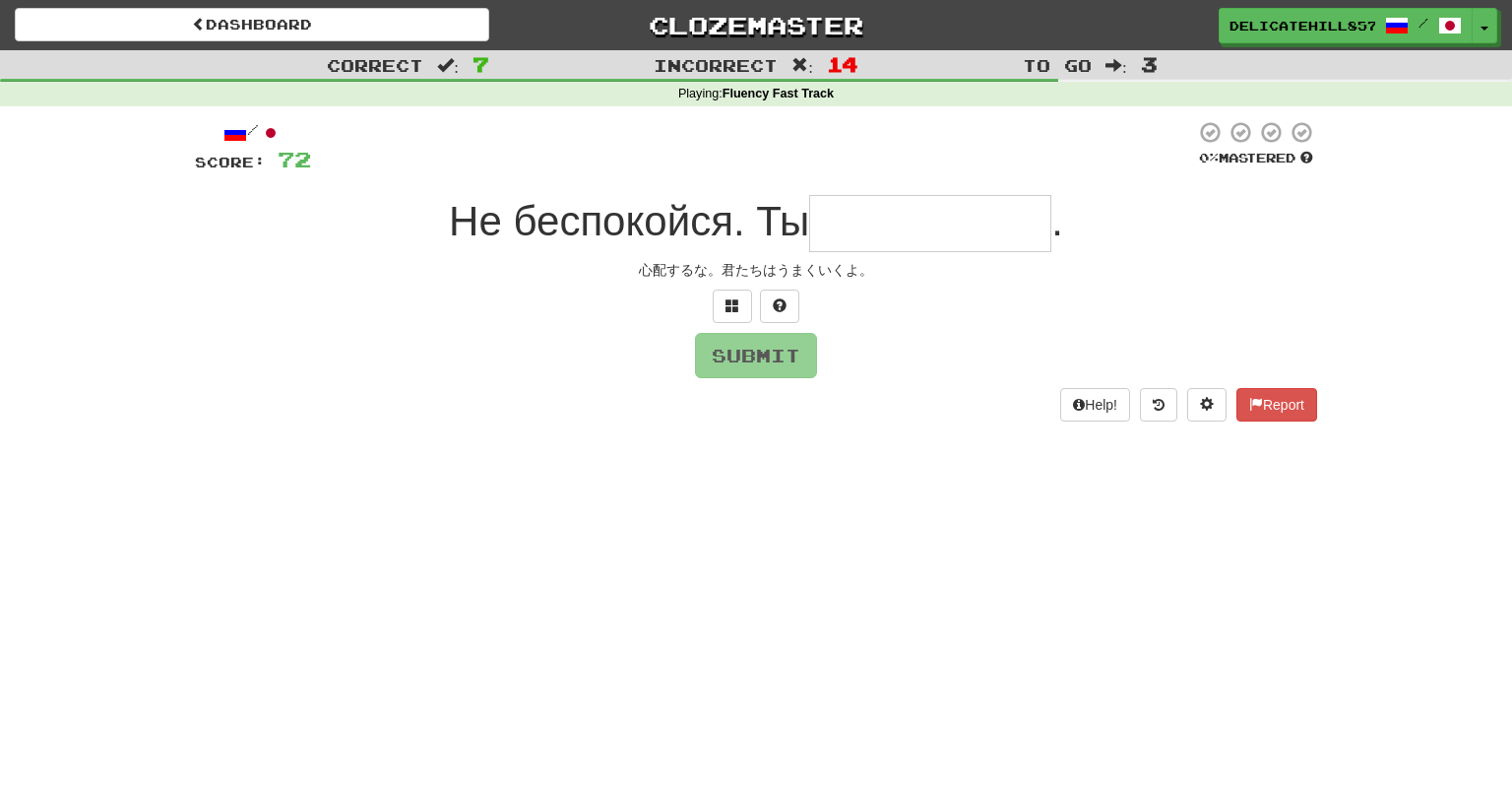 type on "**********" 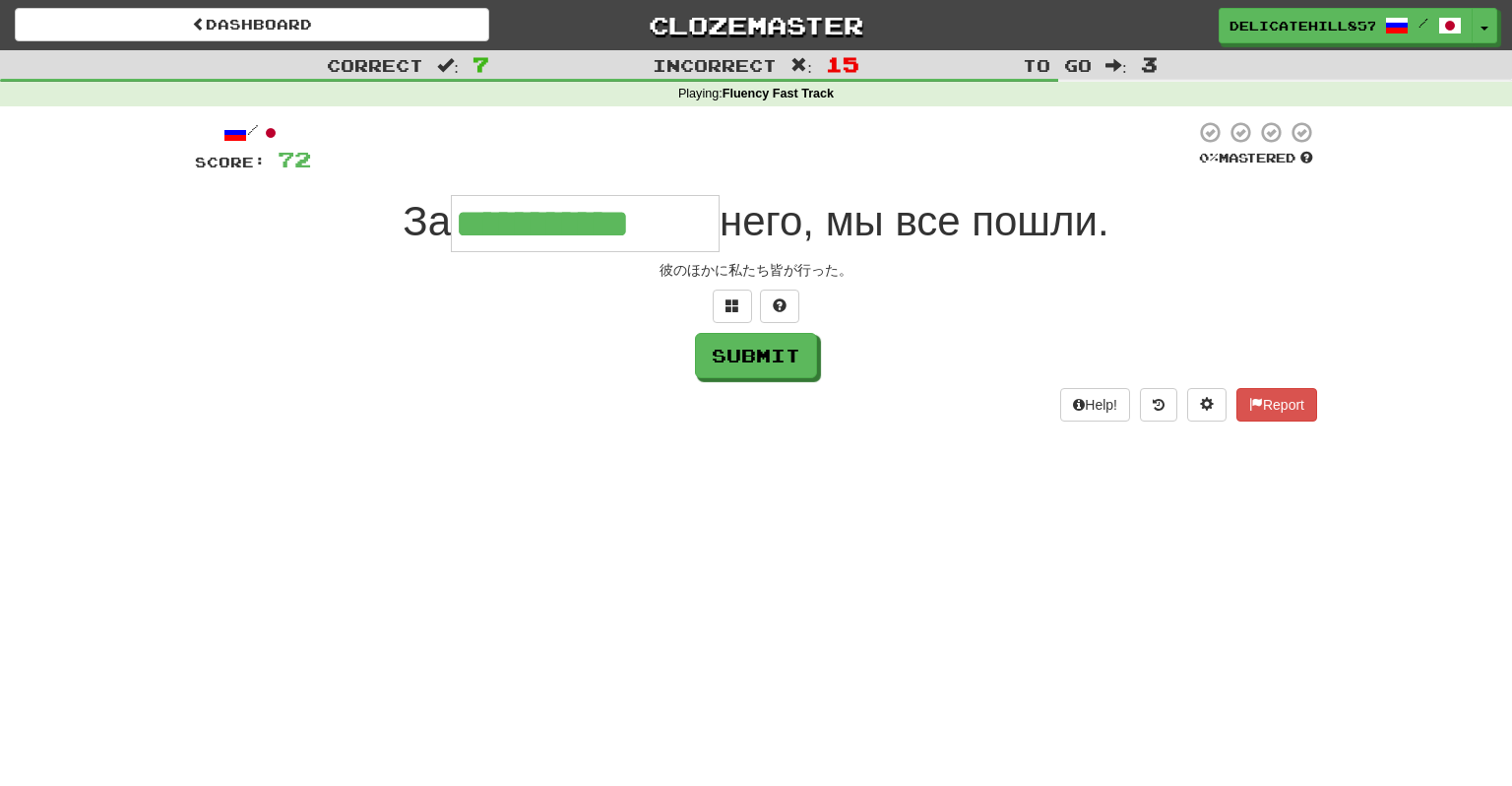 type on "**********" 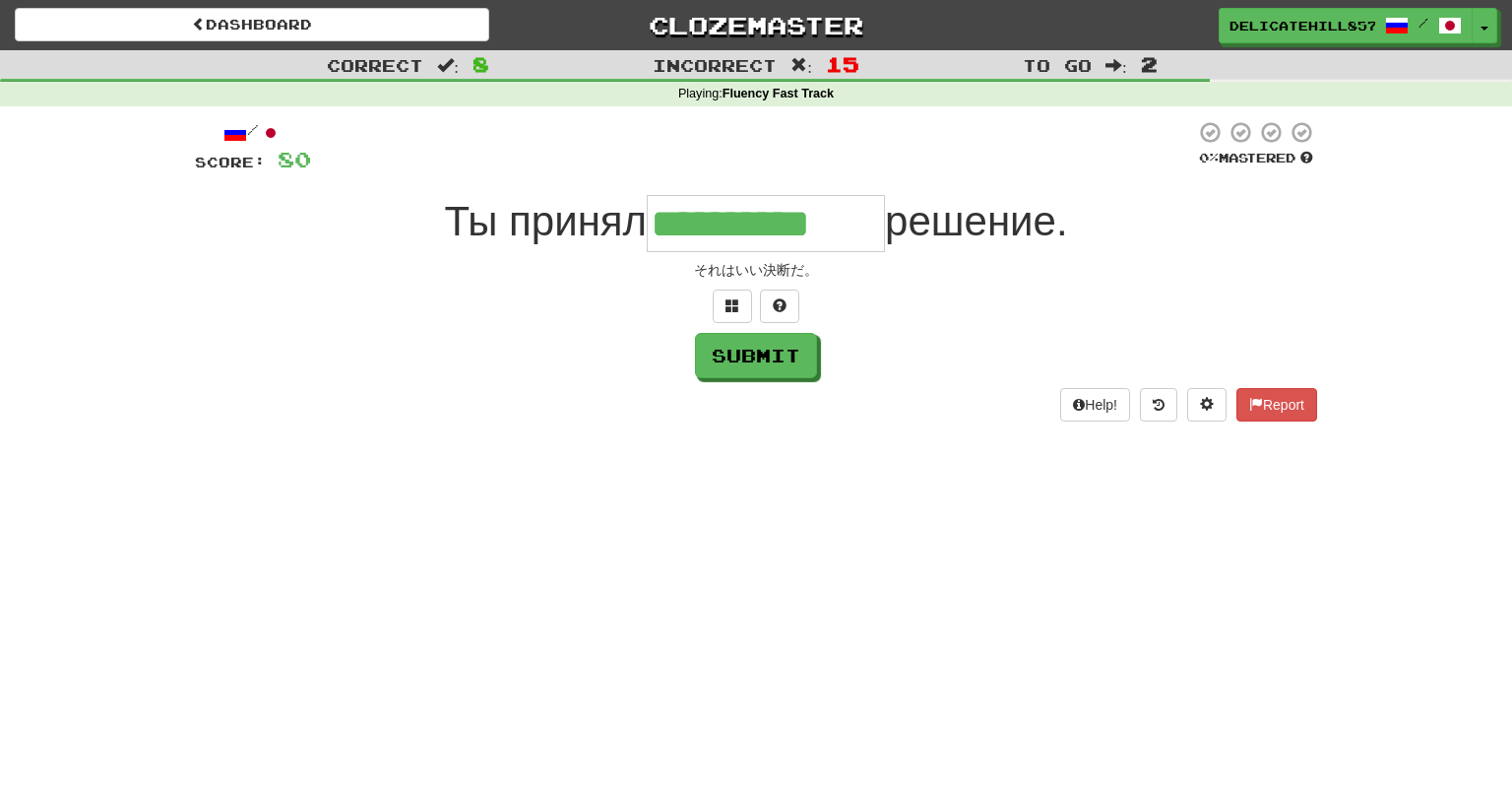 type on "**********" 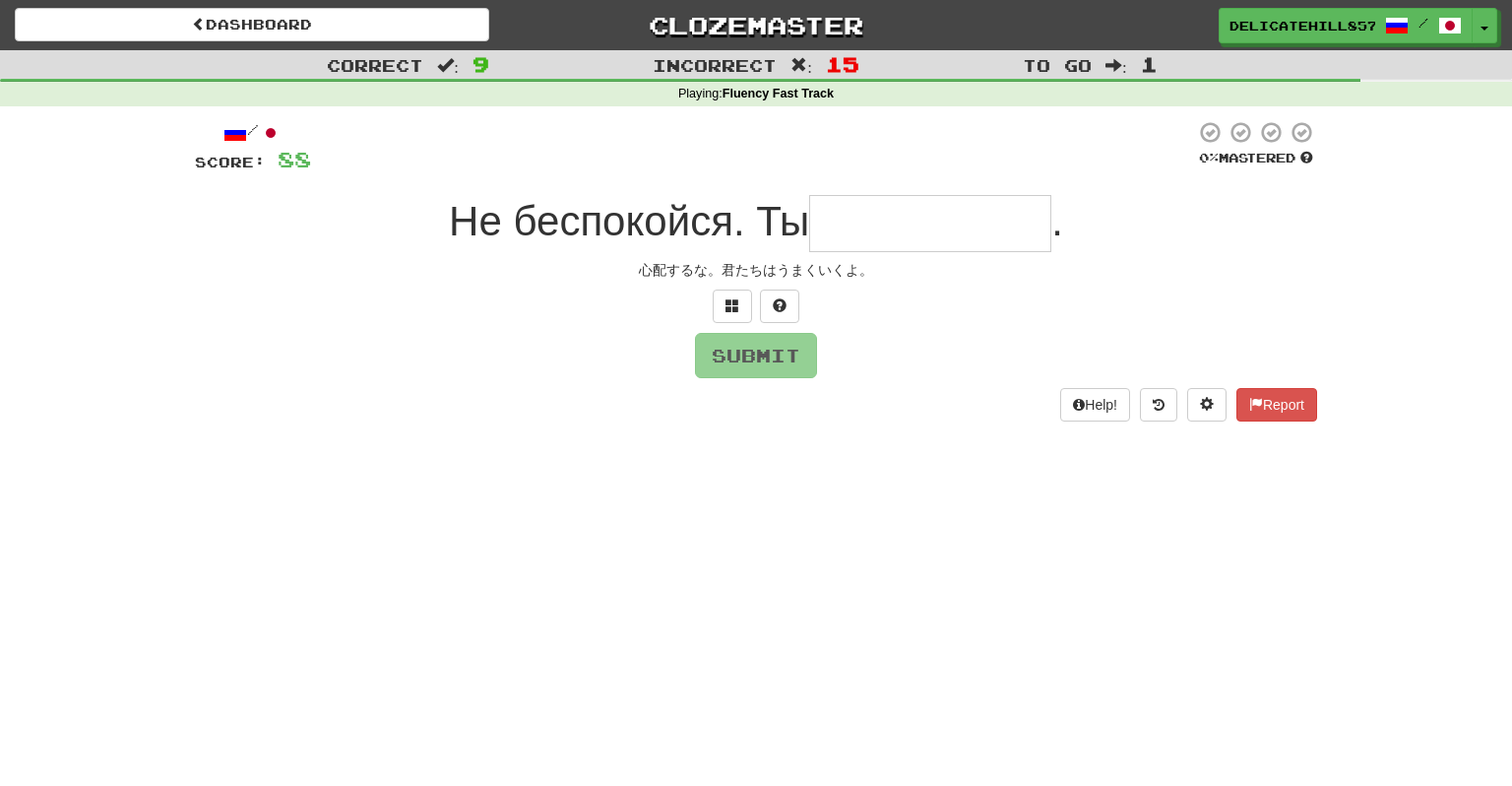 type on "**********" 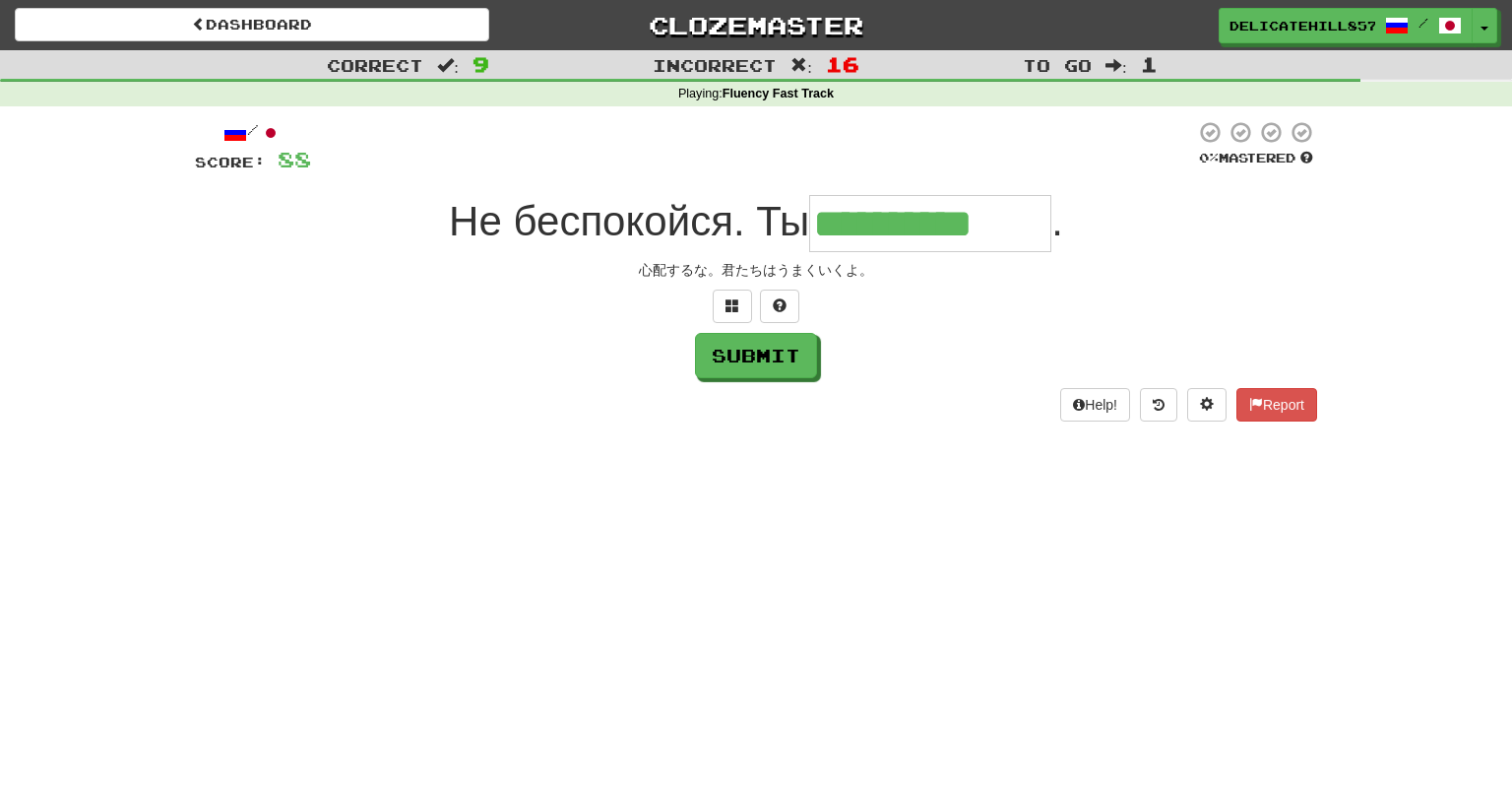 type on "**********" 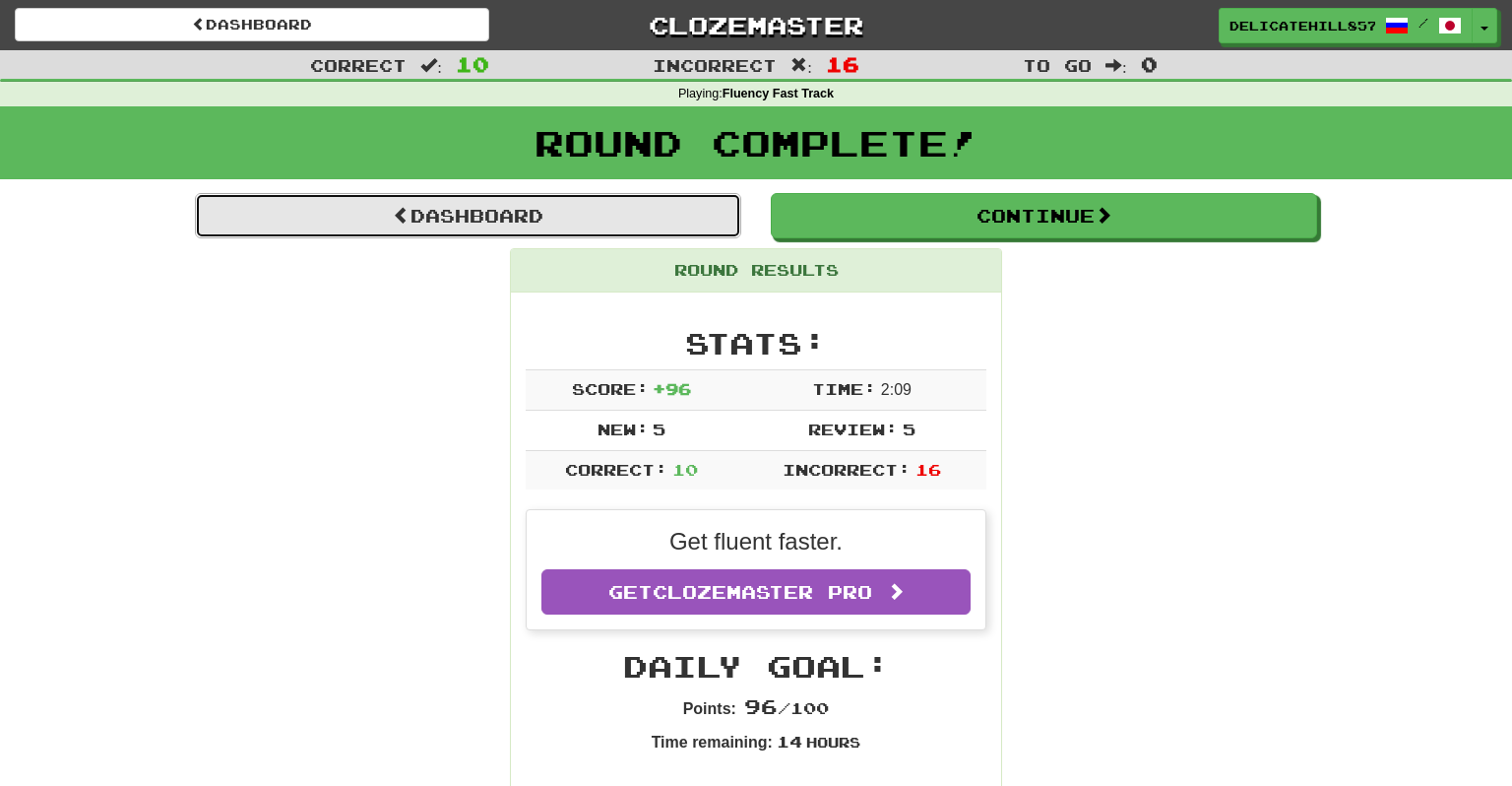 click on "Dashboard" at bounding box center (468, 216) 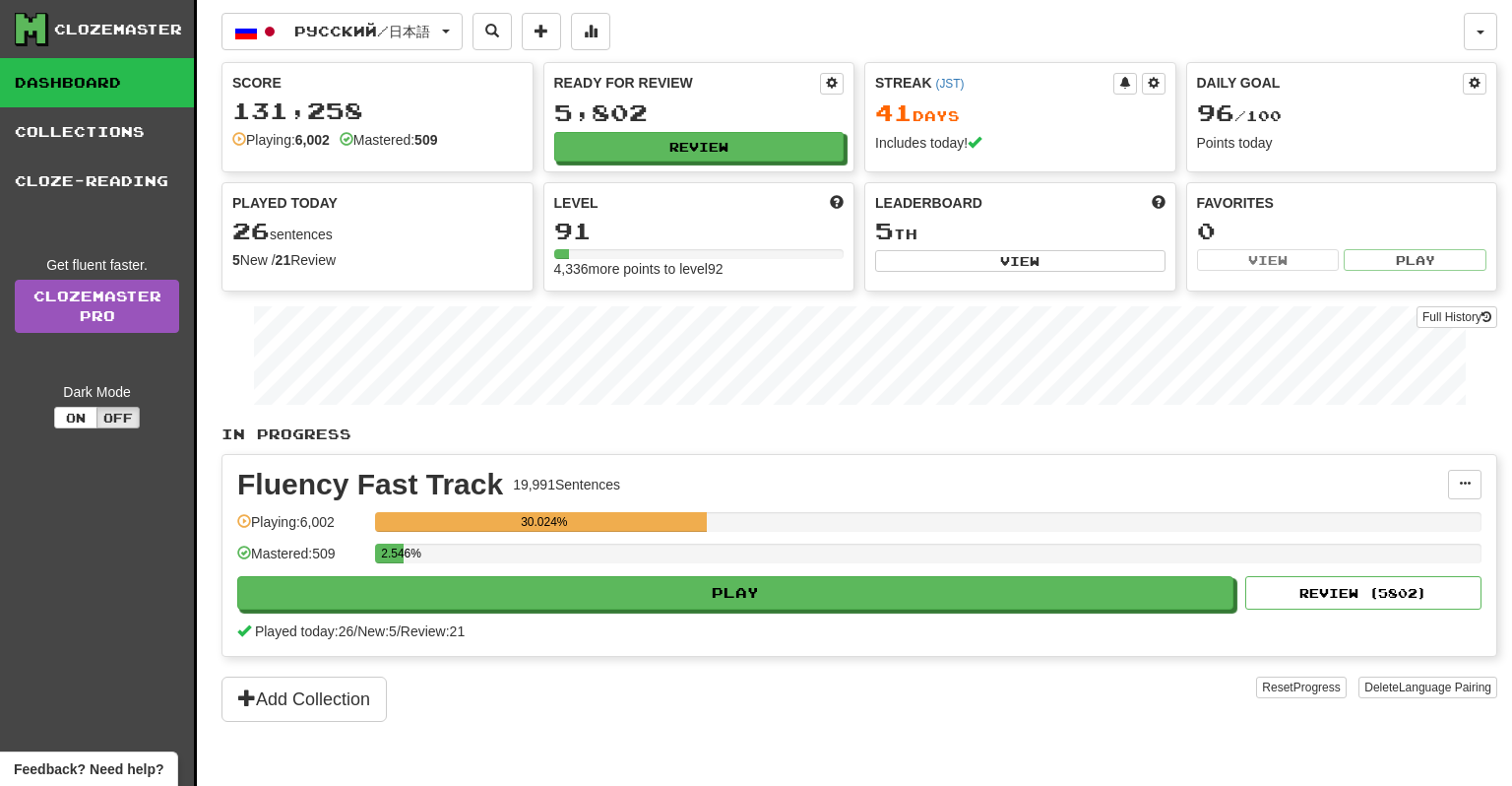 scroll, scrollTop: 0, scrollLeft: 0, axis: both 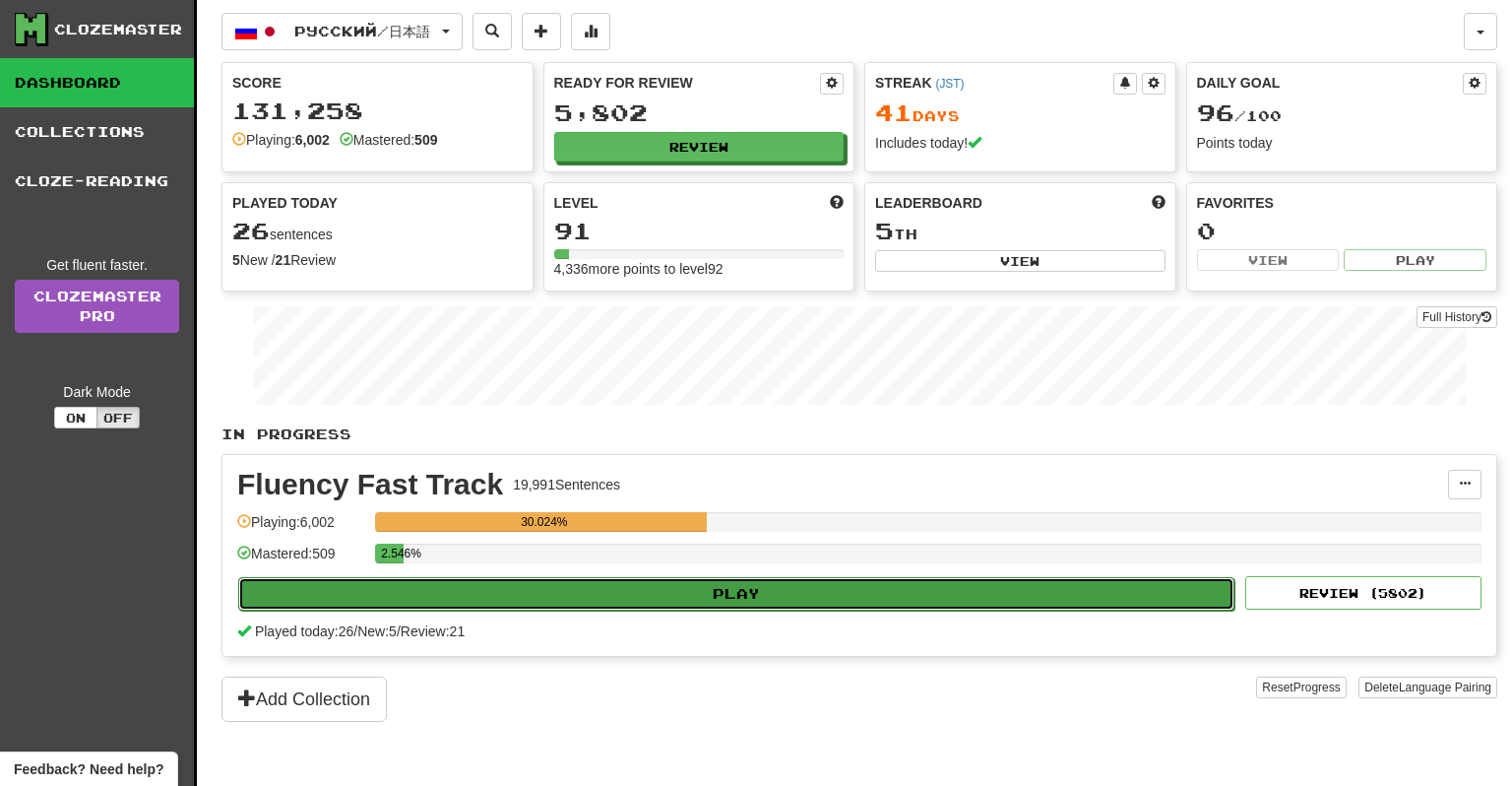 click on "Play" at bounding box center (736, 594) 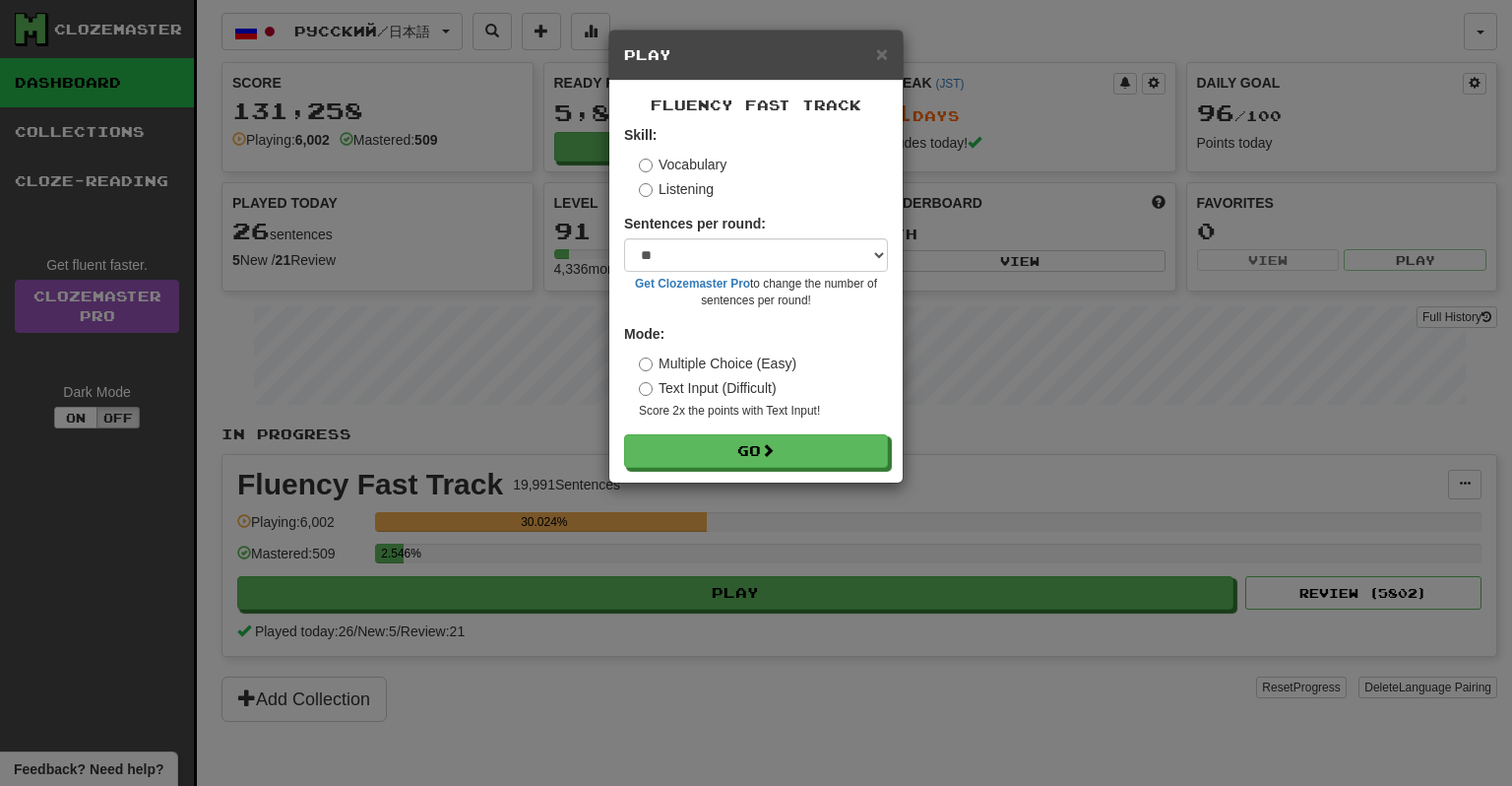 click on "Listening" at bounding box center (676, 189) 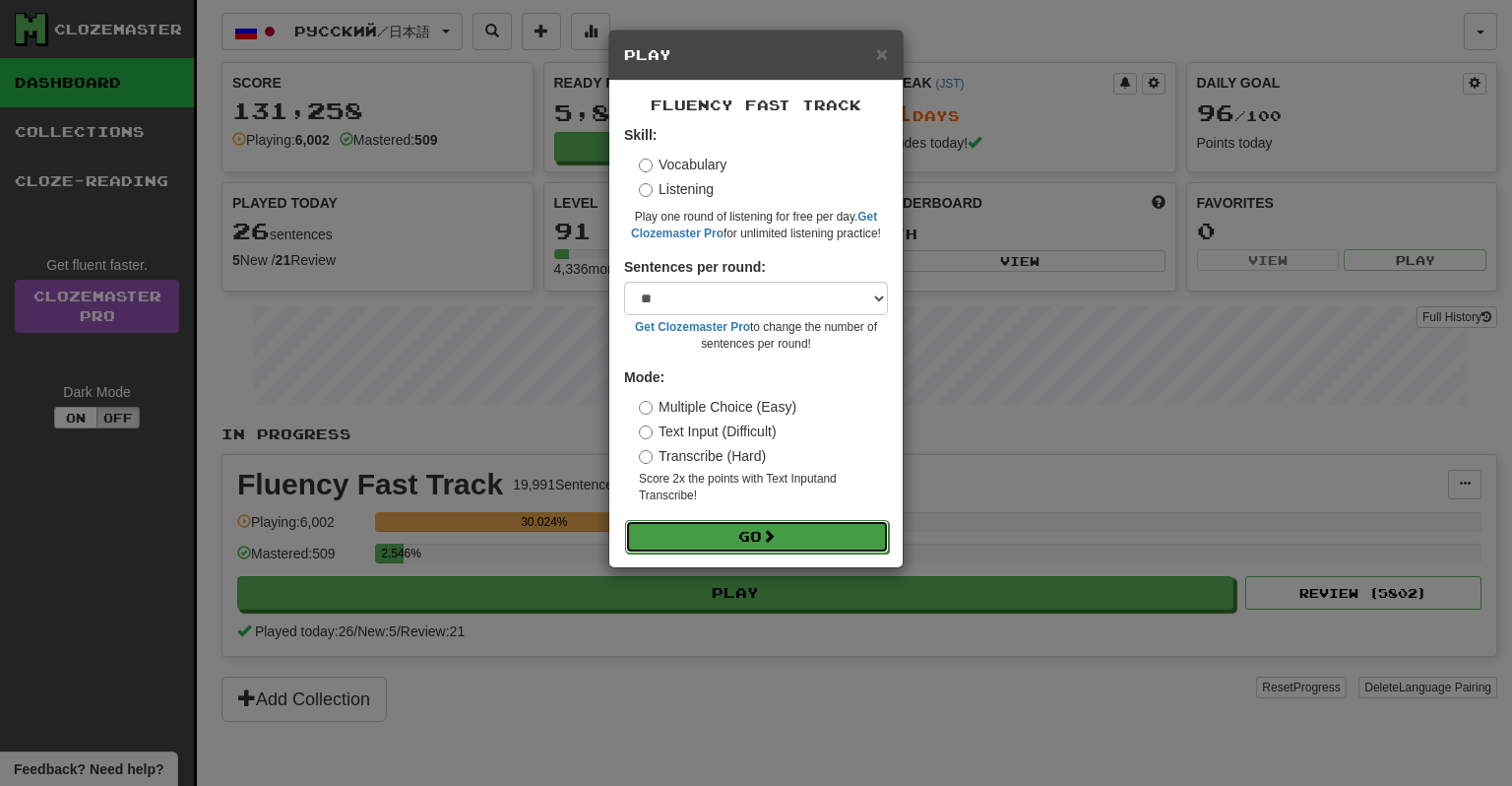 click on "Go" at bounding box center (757, 537) 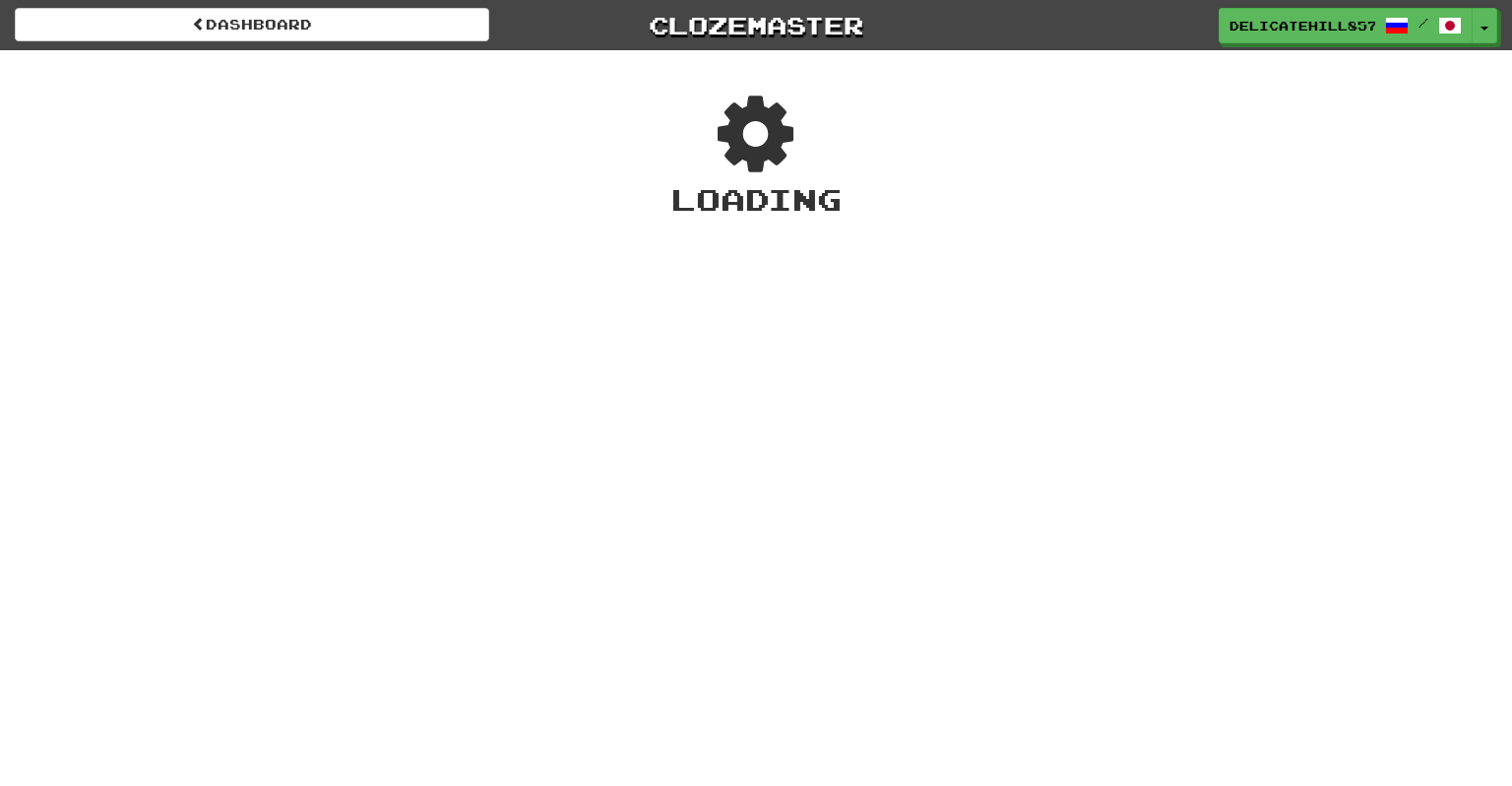 scroll, scrollTop: 0, scrollLeft: 0, axis: both 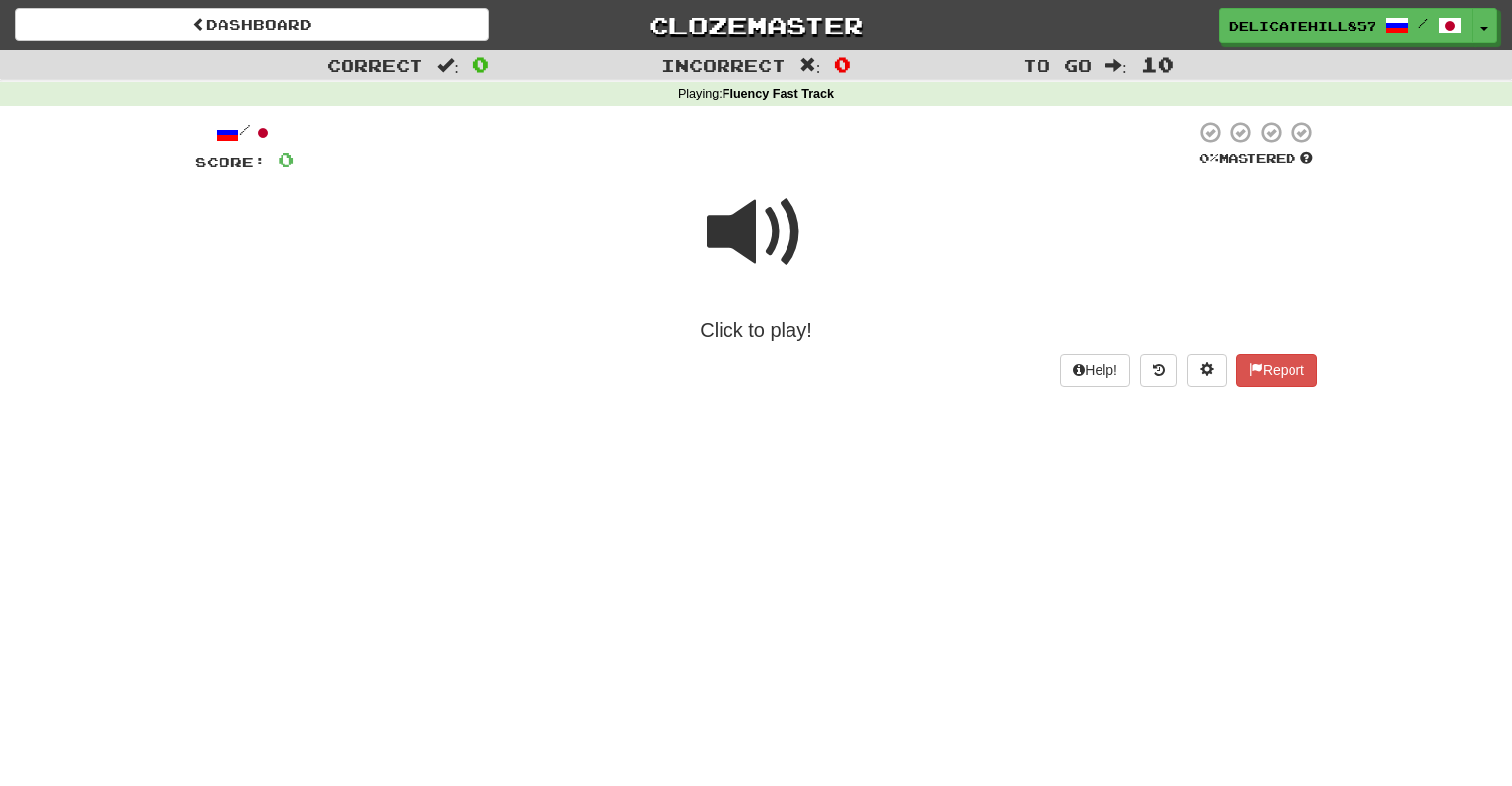 click at bounding box center (756, 232) 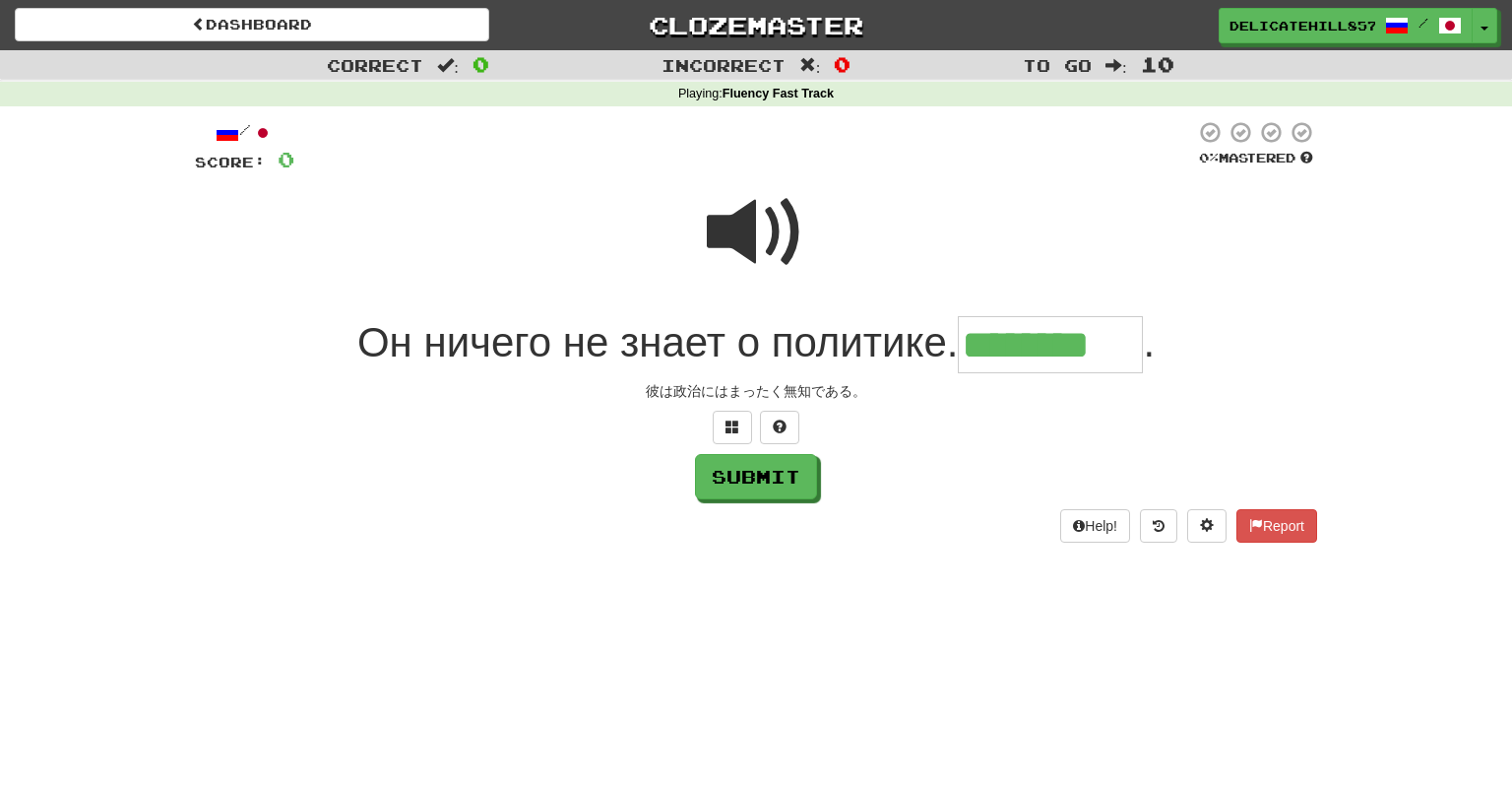 type on "********" 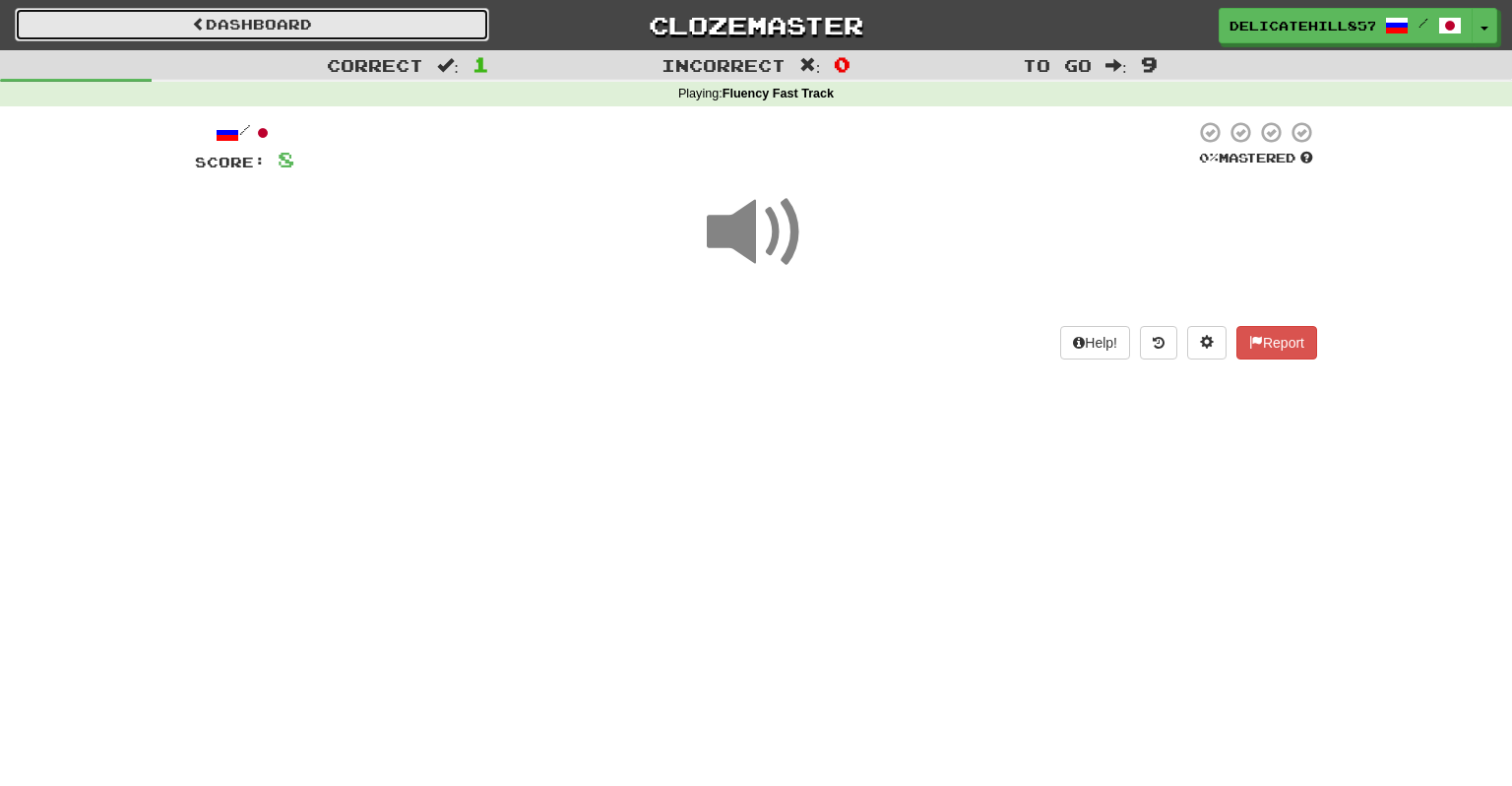 click on "Dashboard" at bounding box center (252, 25) 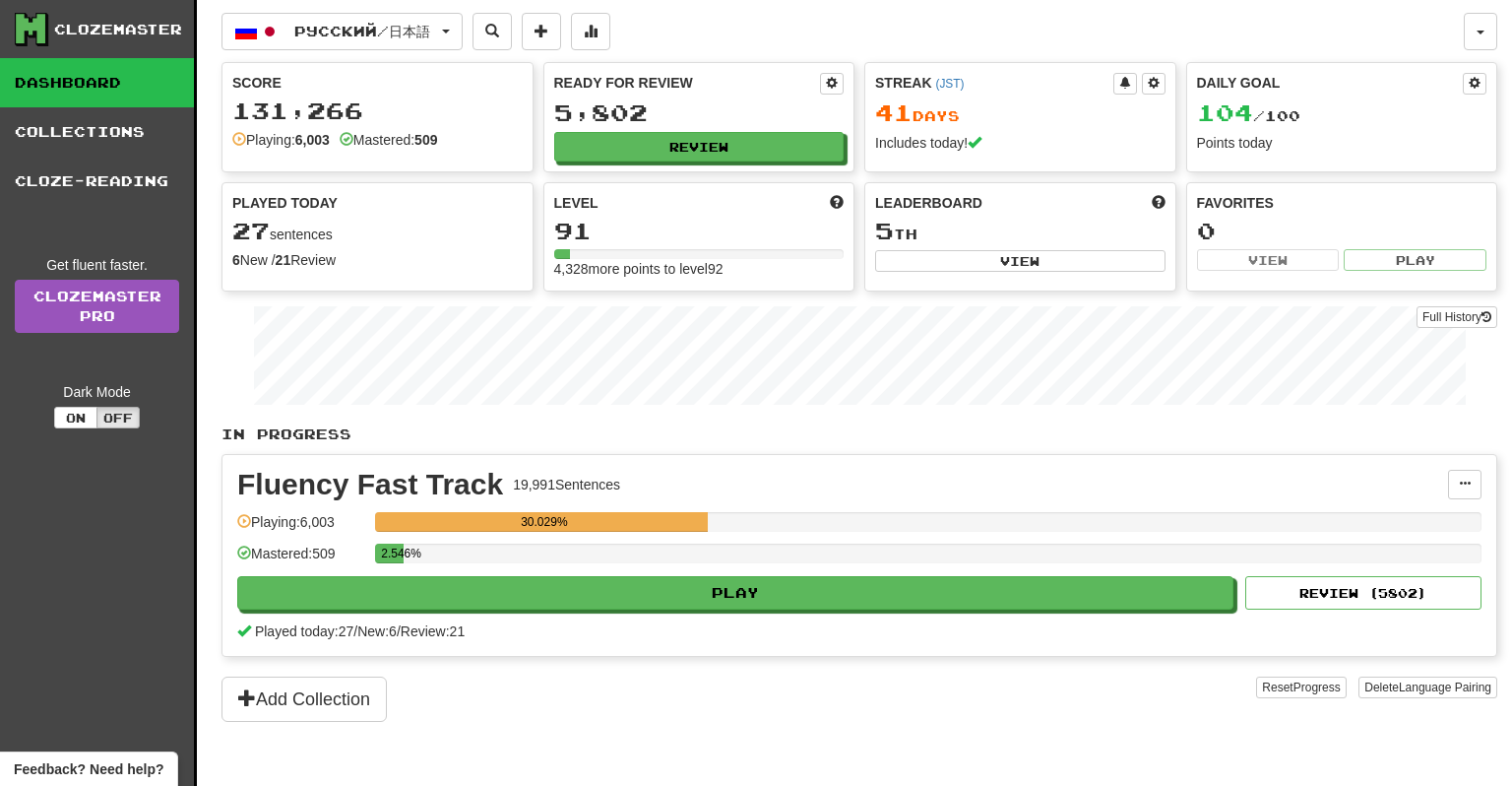scroll, scrollTop: 0, scrollLeft: 0, axis: both 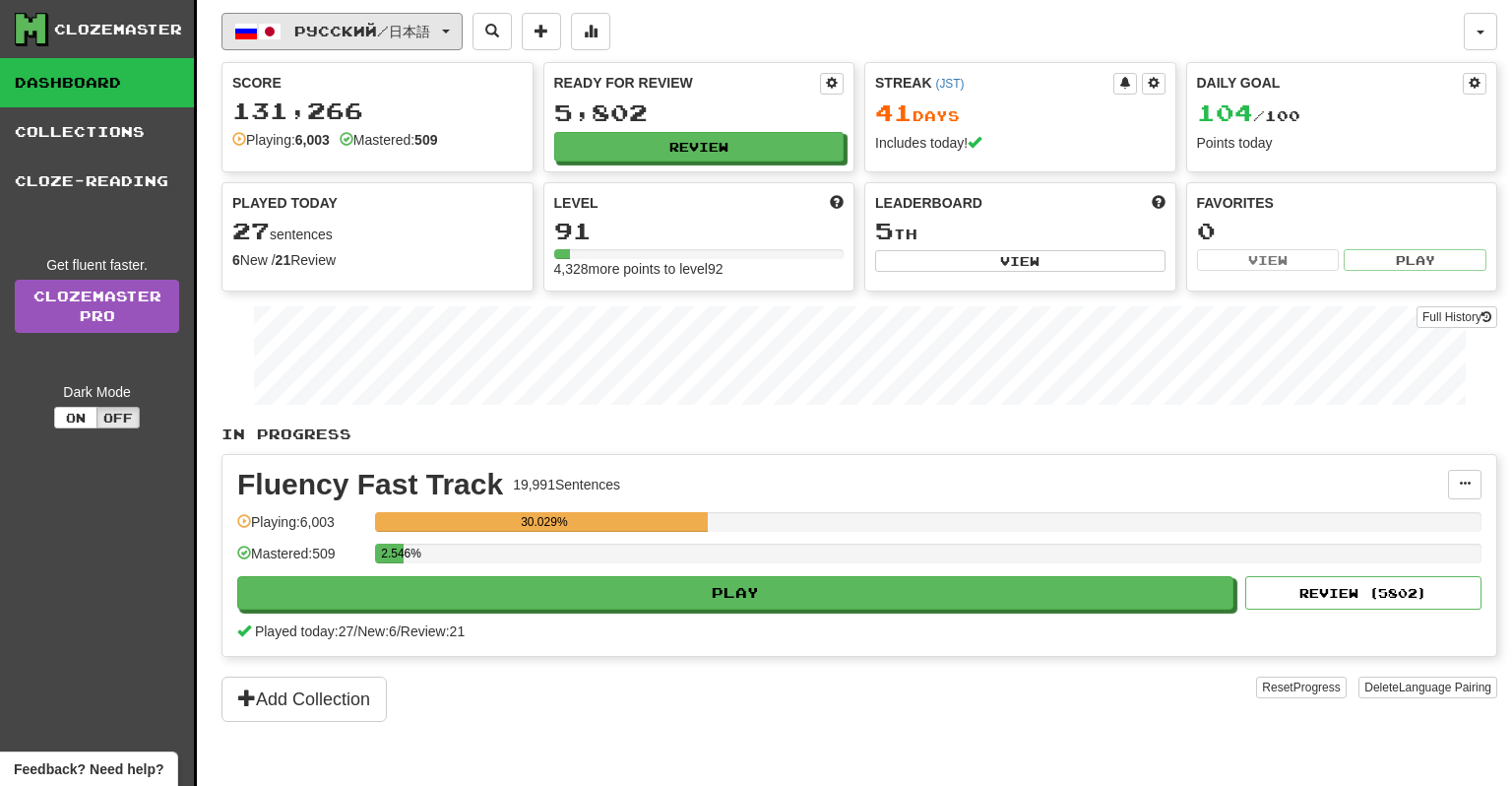 click on "Русский  /  日本語" at bounding box center [362, 31] 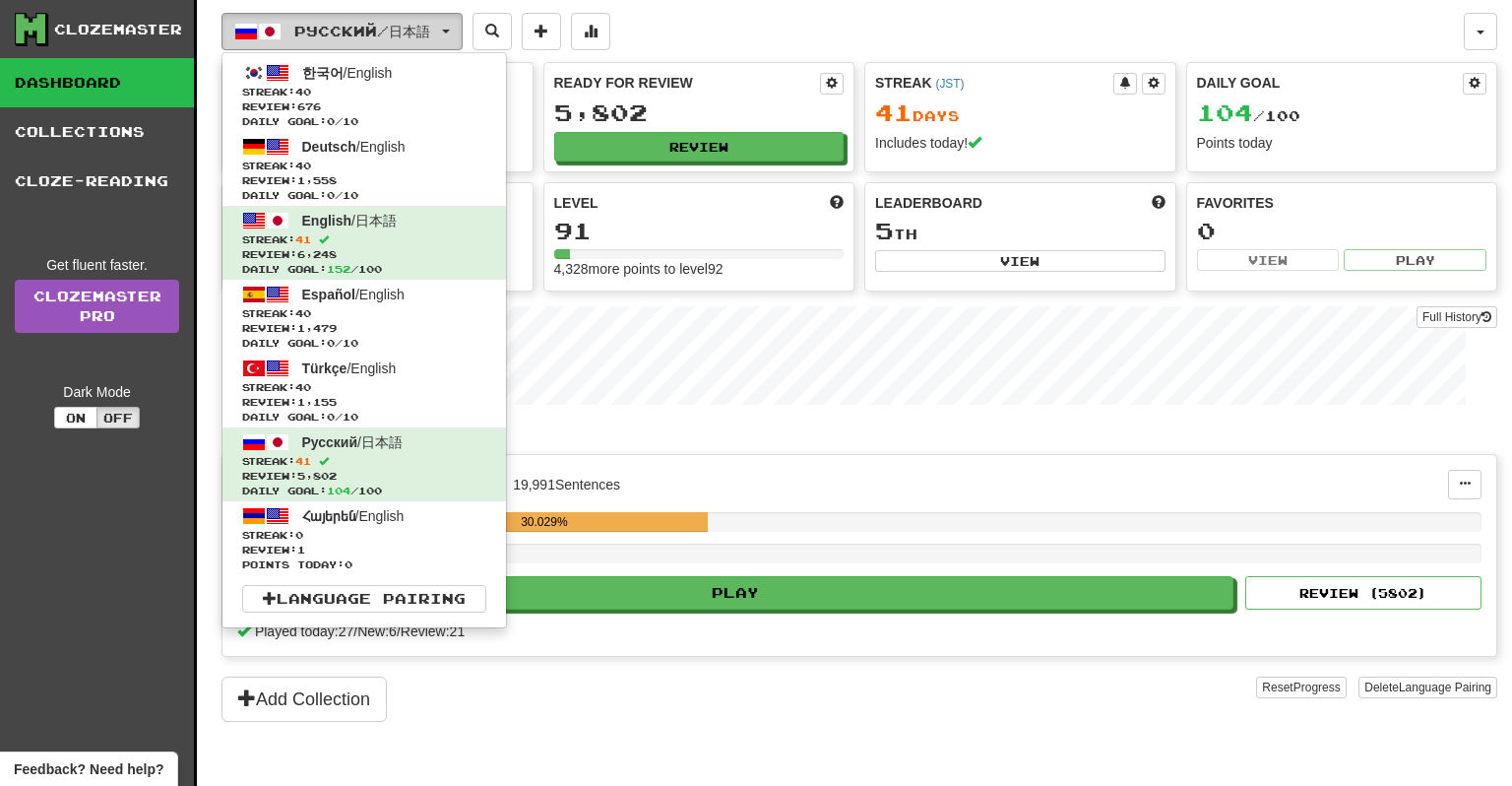 click on "Русский  /  日本語" at bounding box center [362, 31] 